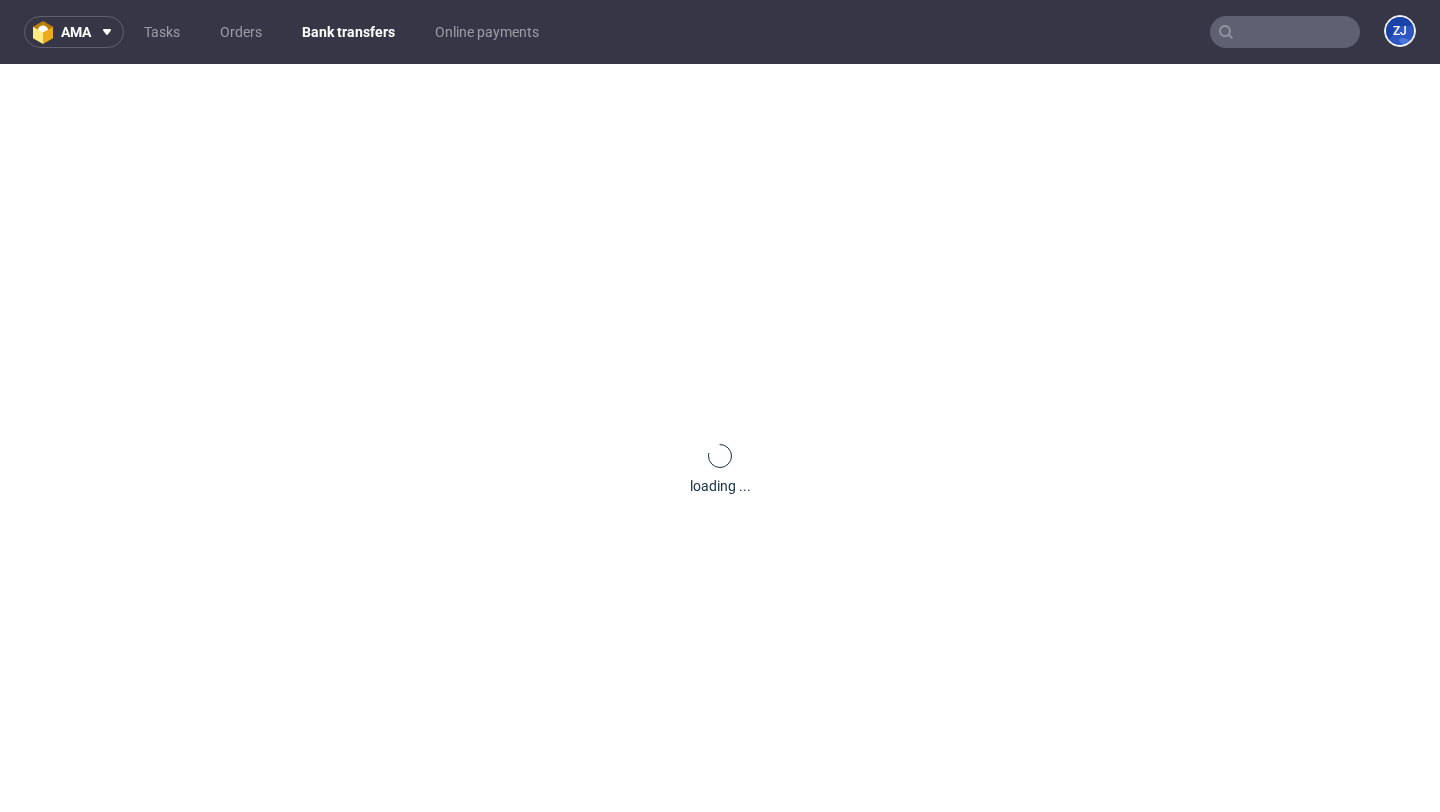scroll, scrollTop: 0, scrollLeft: 0, axis: both 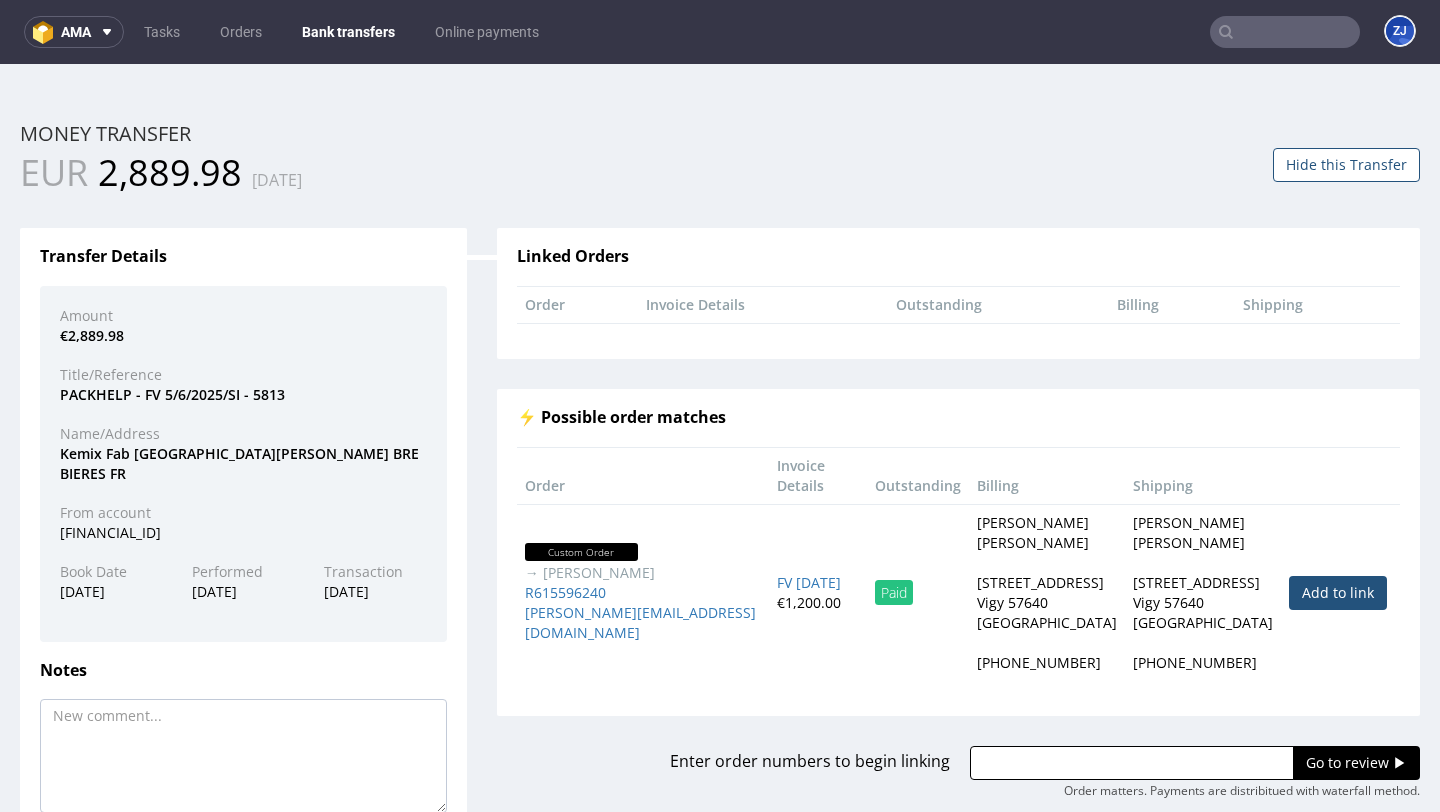 click at bounding box center [1132, 763] 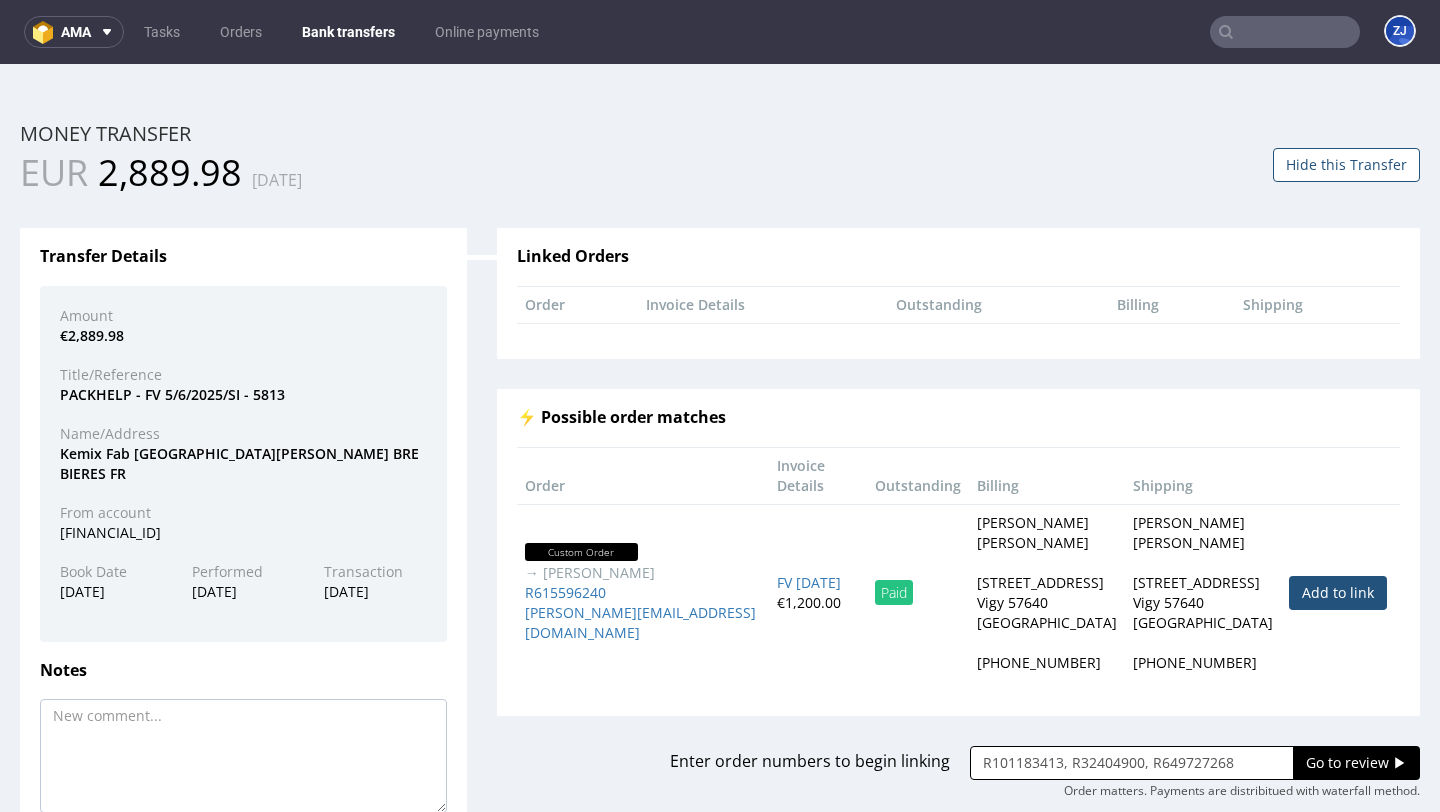 type on "R101183413, R32404900, R649727268" 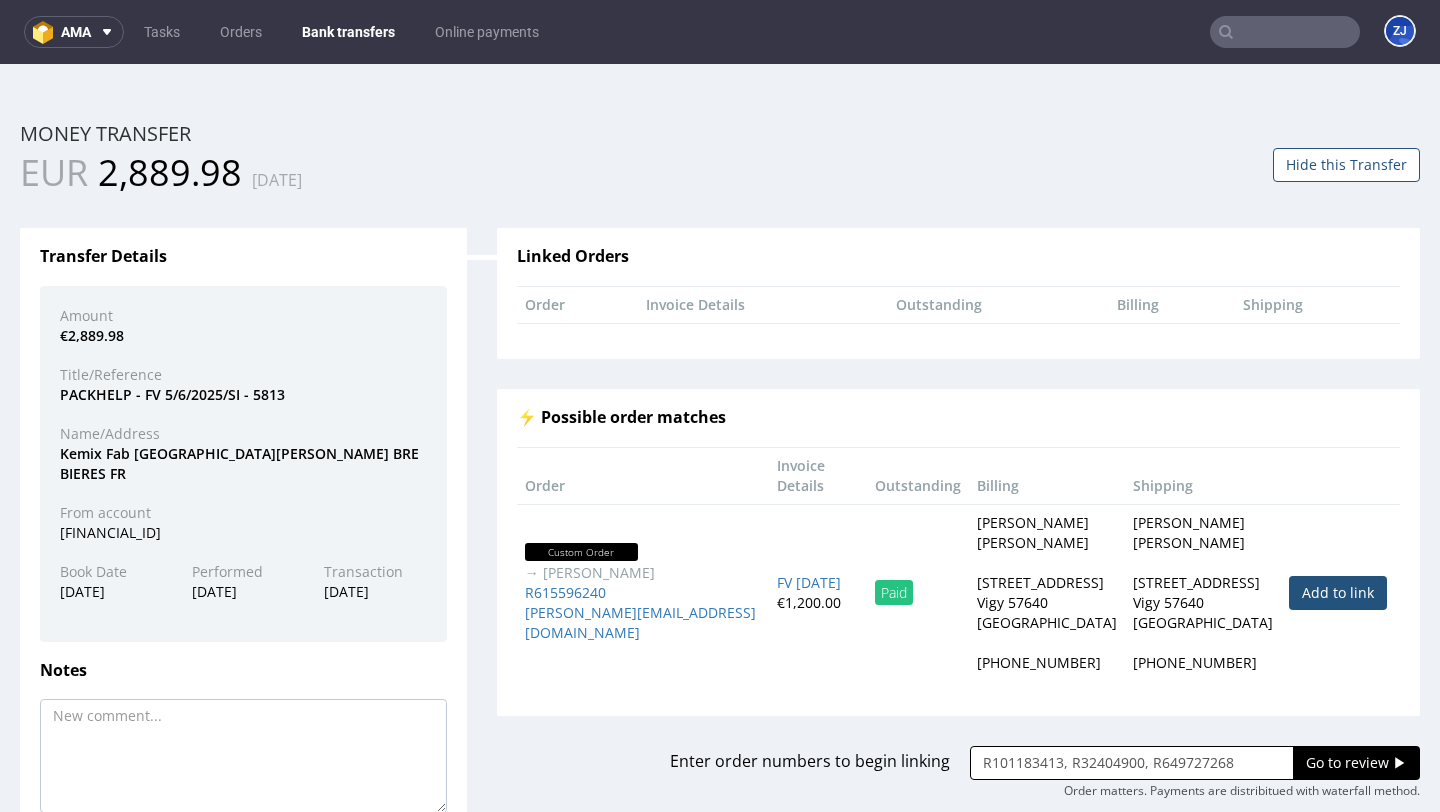 click on "Go to review  ▶" at bounding box center (1356, 763) 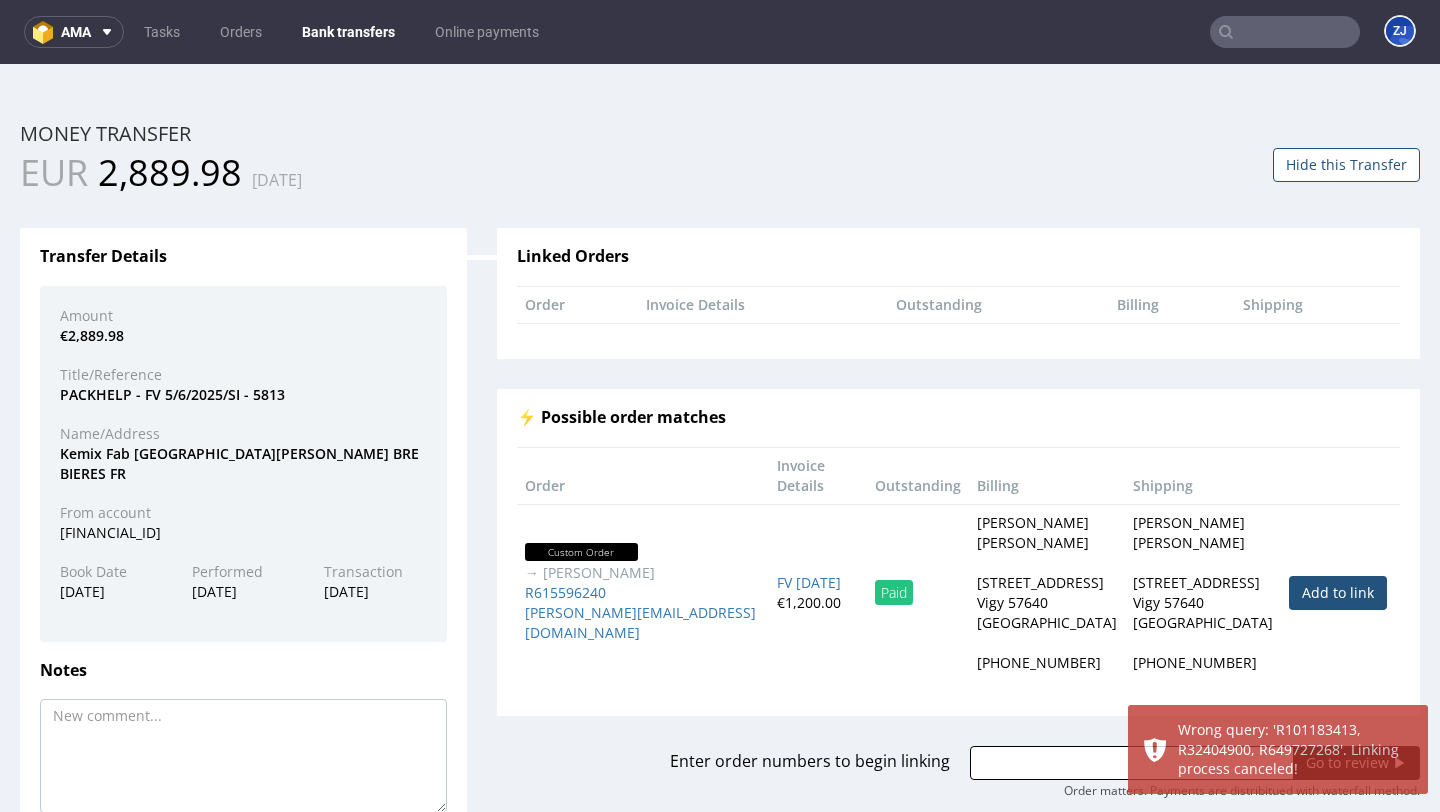 scroll, scrollTop: 0, scrollLeft: 0, axis: both 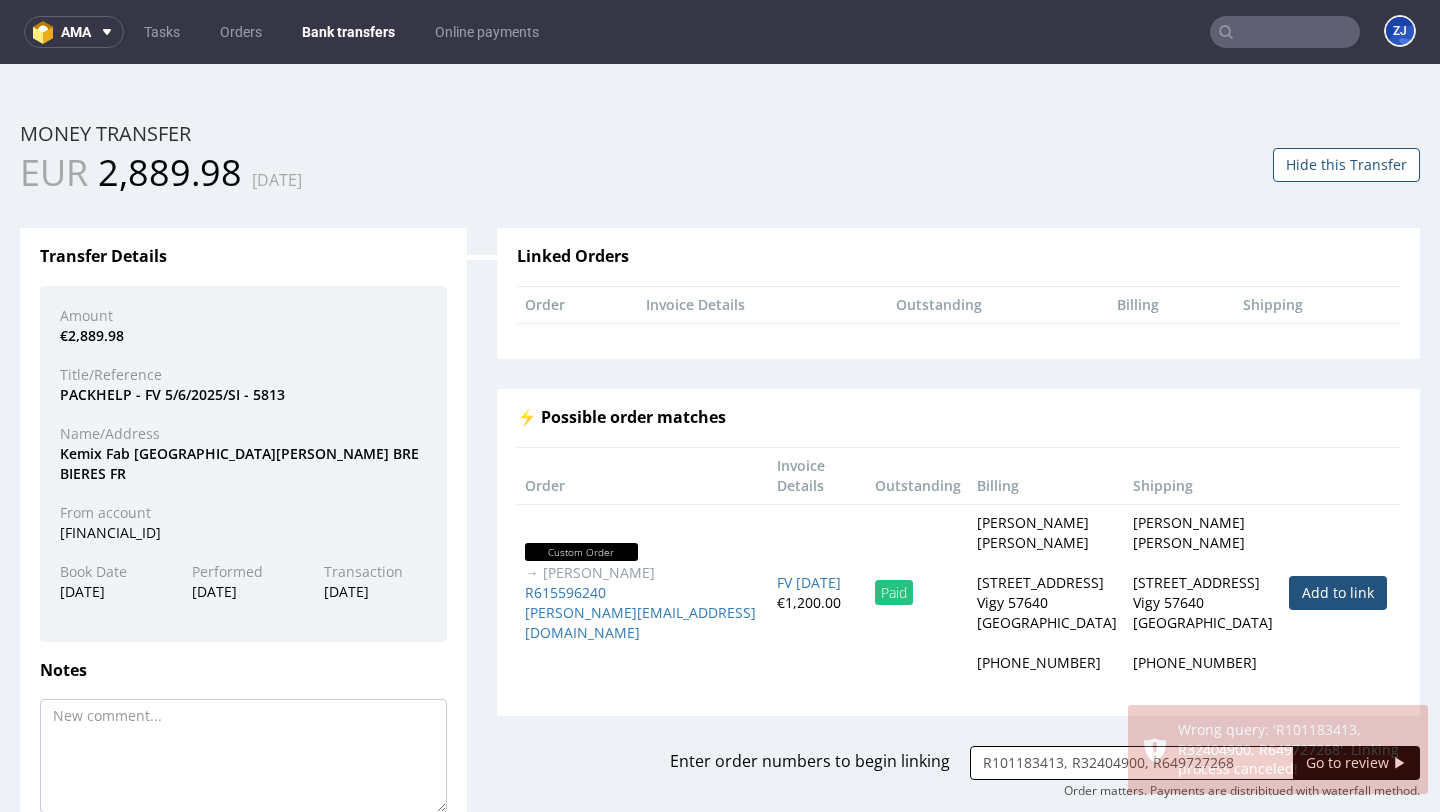 click on "R101183413, R32404900, R649727268" at bounding box center (1132, 763) 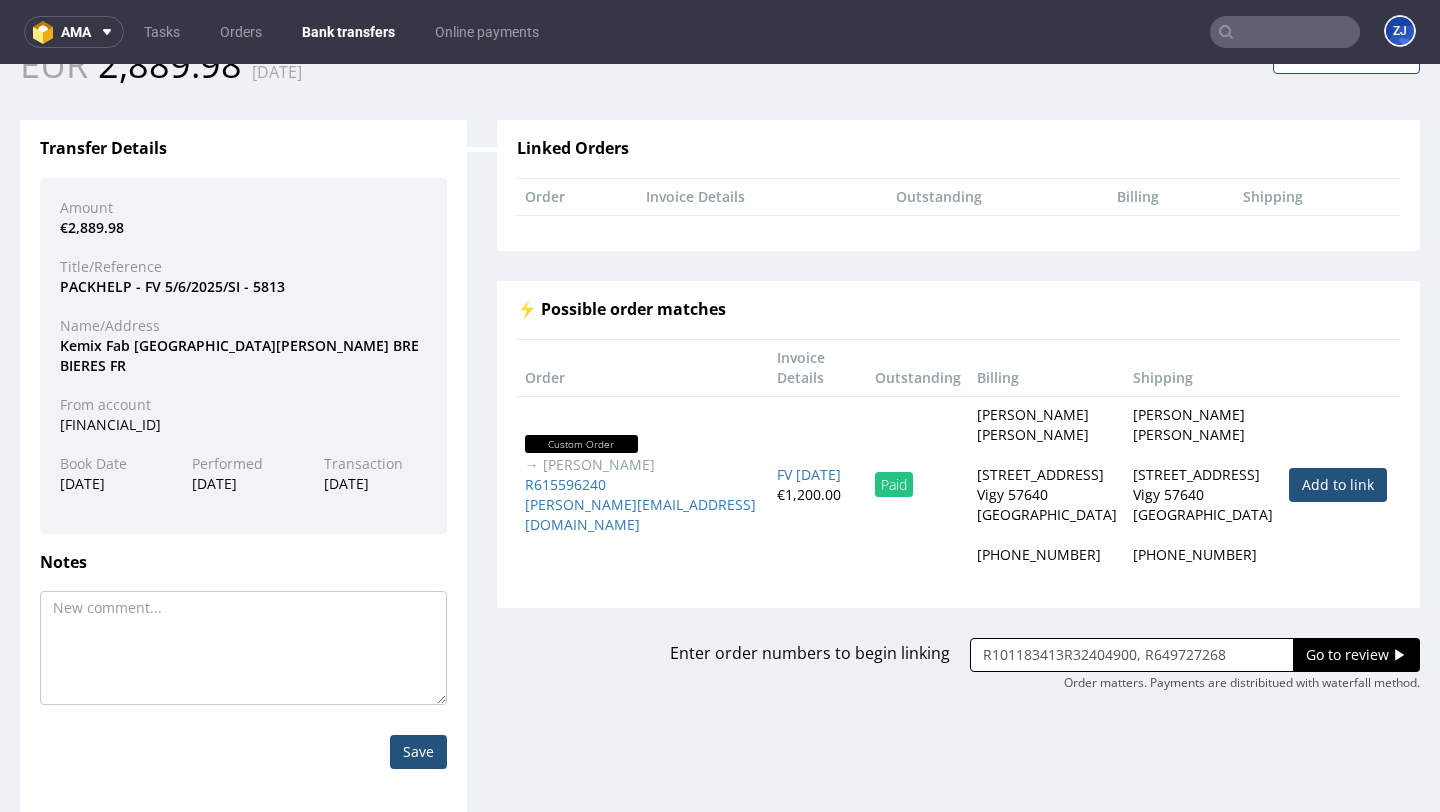 scroll, scrollTop: 125, scrollLeft: 0, axis: vertical 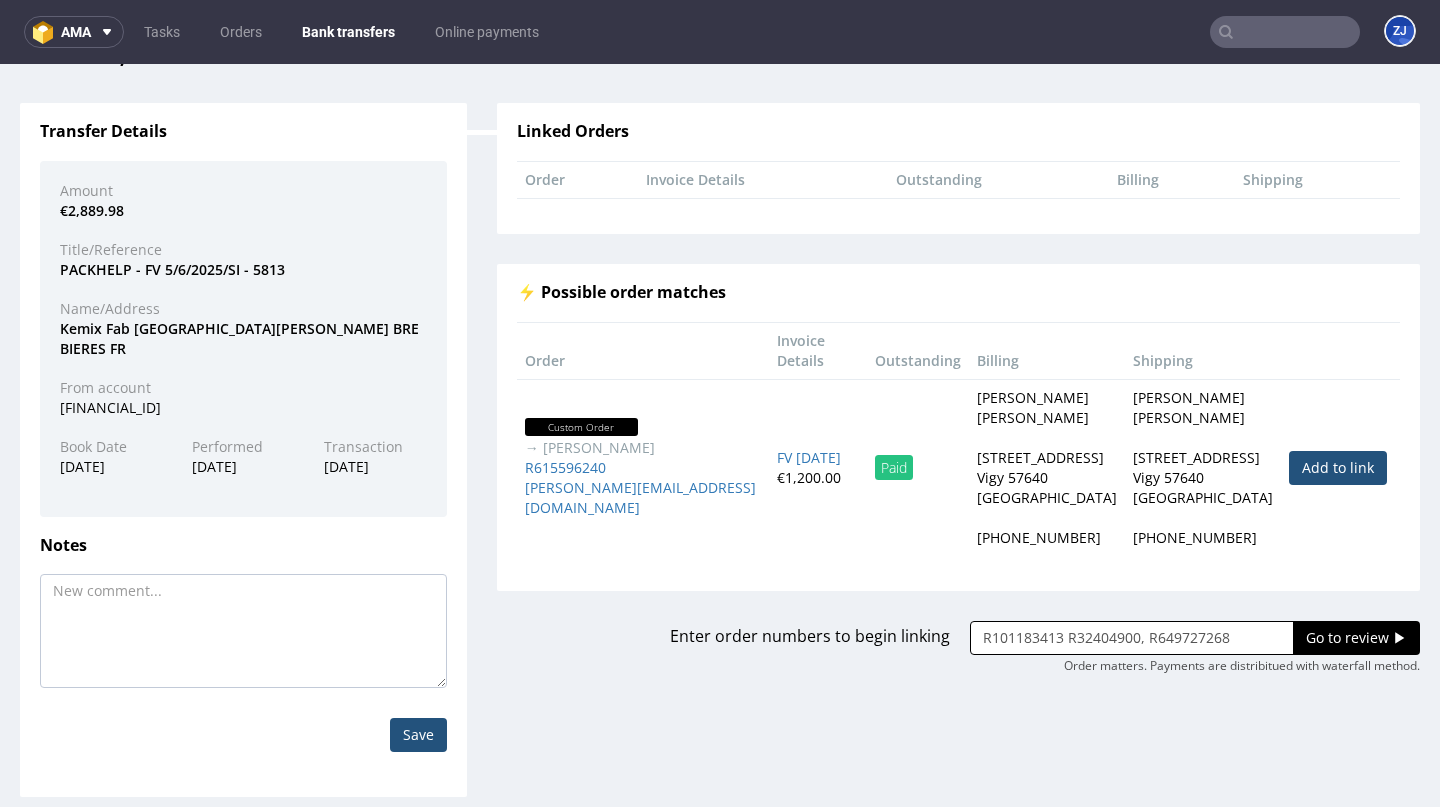 click on "R101183413 R32404900, R649727268" at bounding box center [1132, 638] 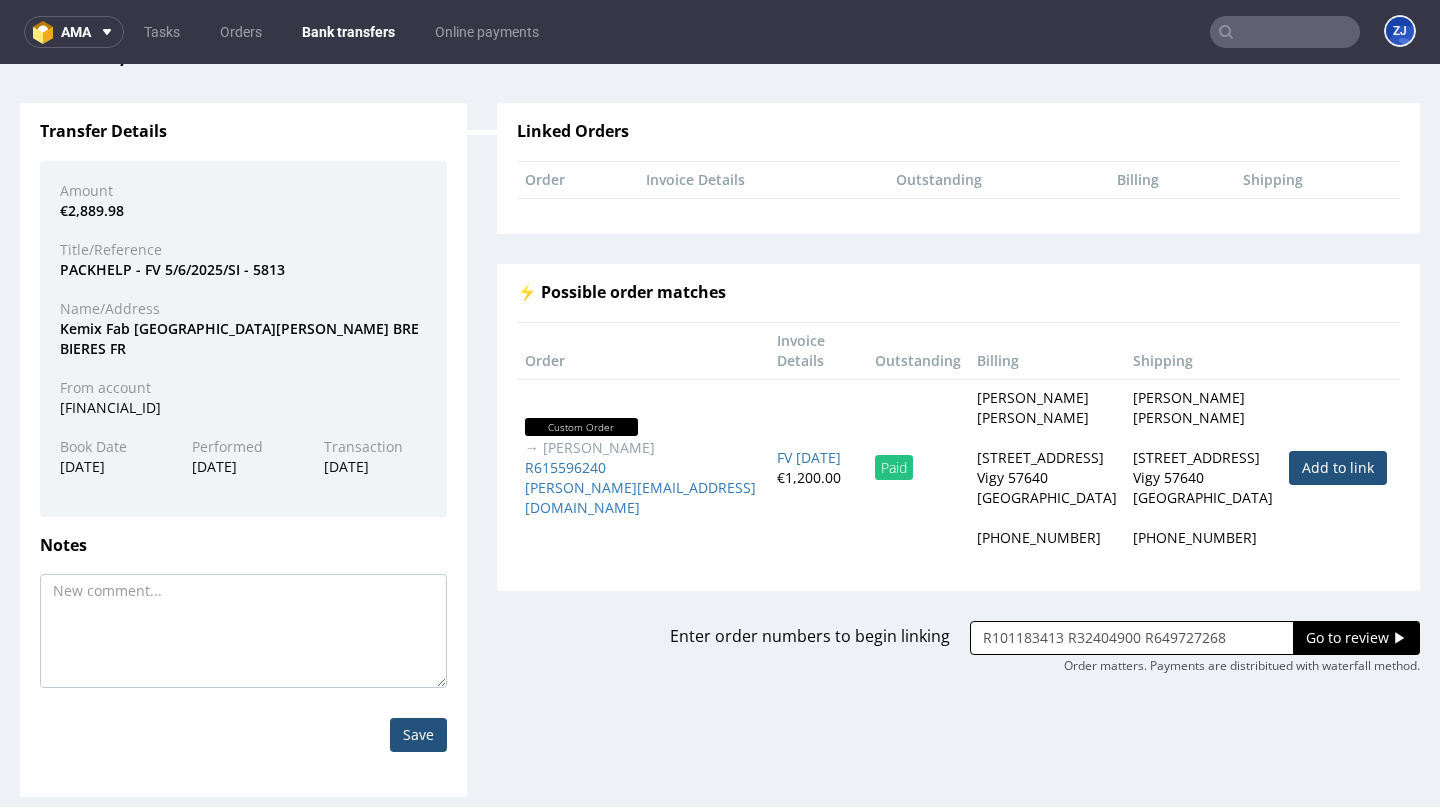 type on "R101183413 R32404900 R649727268" 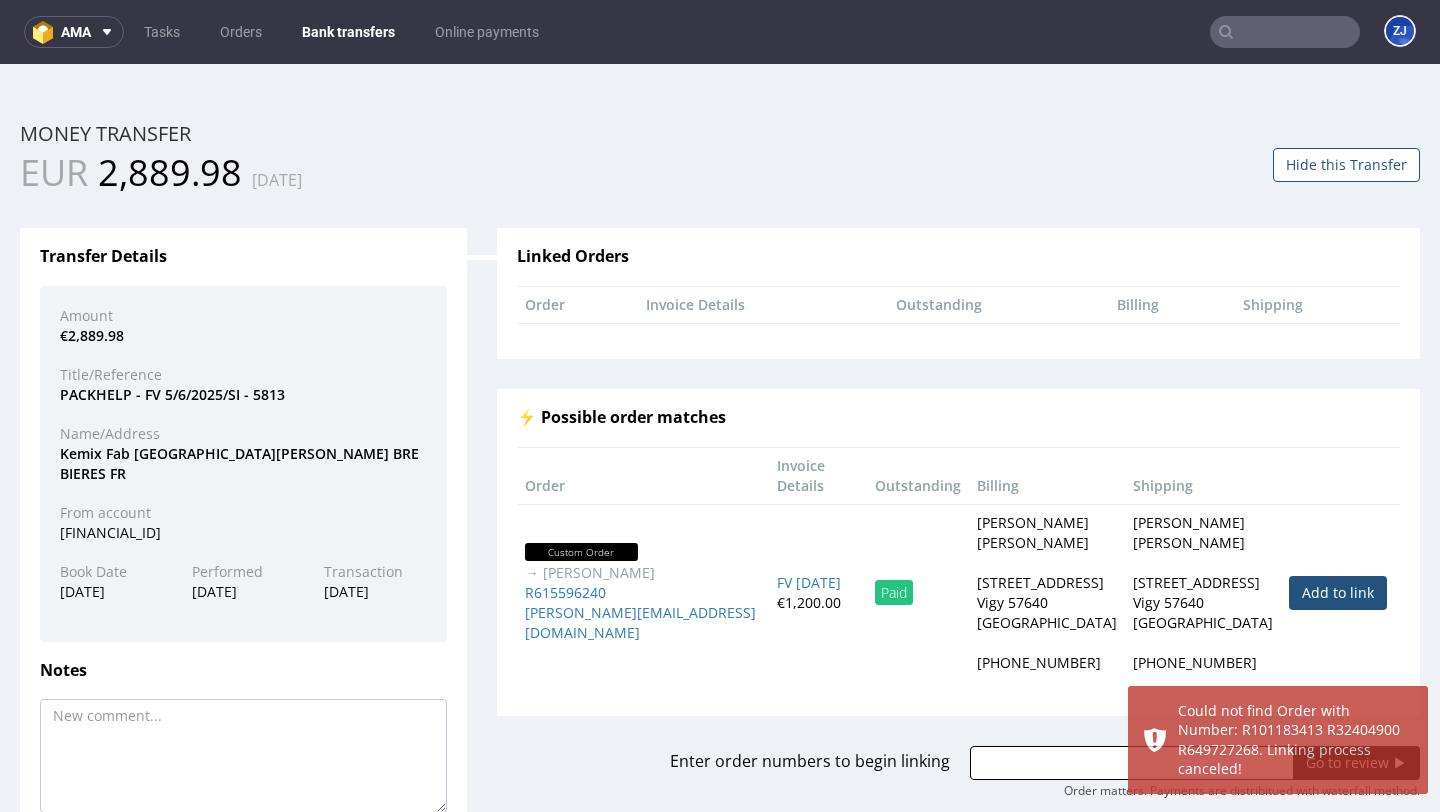 scroll, scrollTop: 140, scrollLeft: 0, axis: vertical 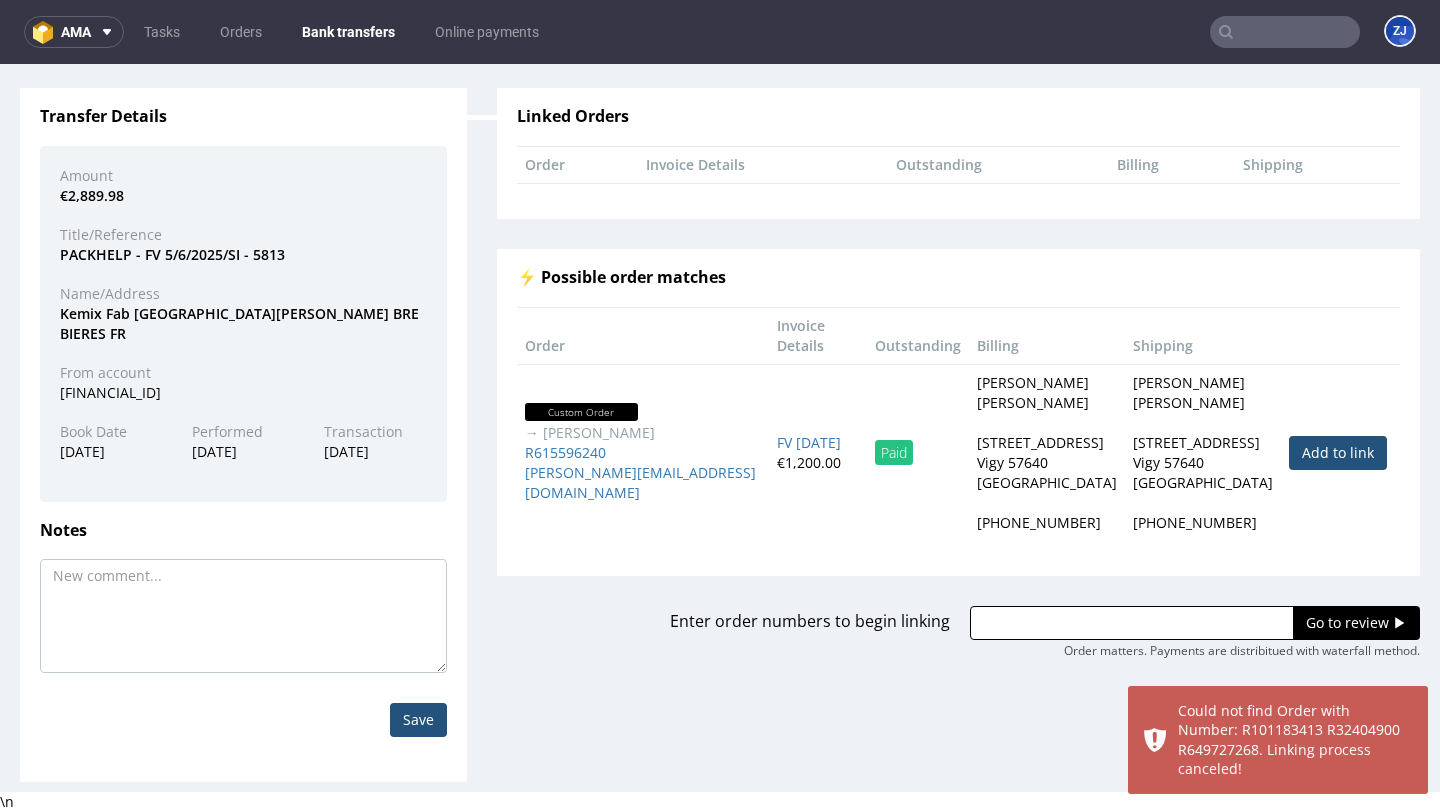 click at bounding box center (1132, 623) 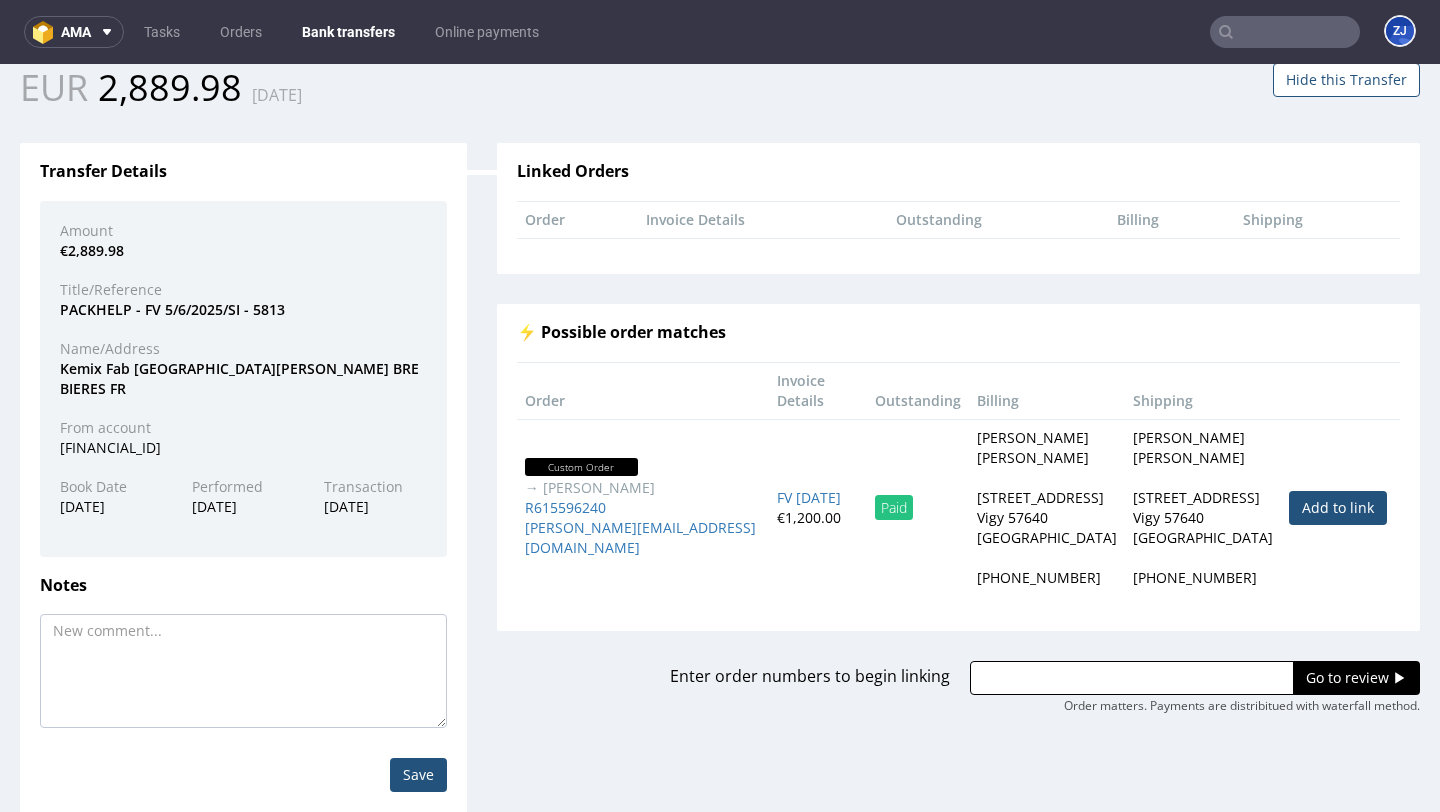 scroll, scrollTop: 140, scrollLeft: 0, axis: vertical 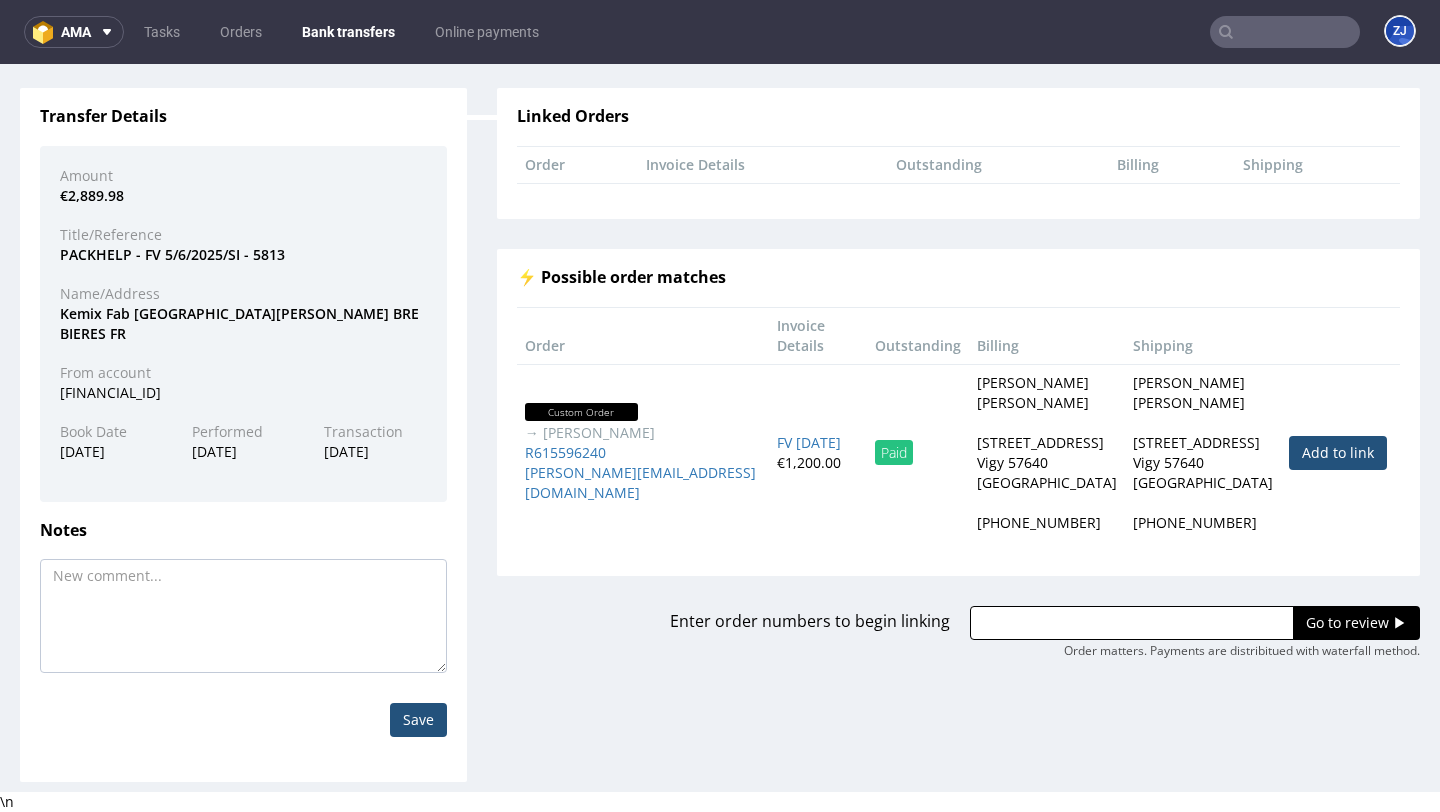 click at bounding box center (1132, 623) 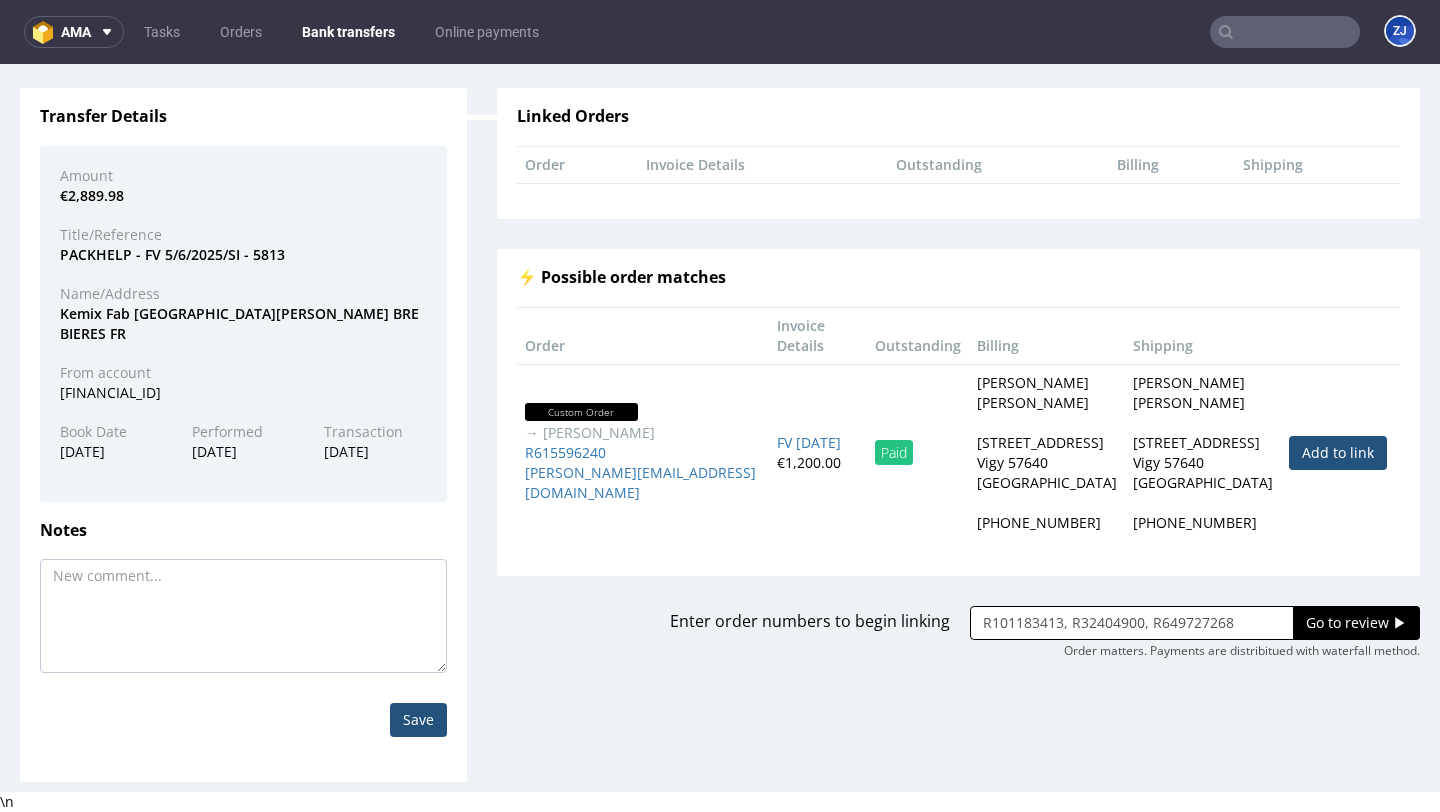 click on "R101183413, R32404900, R649727268" at bounding box center (1132, 623) 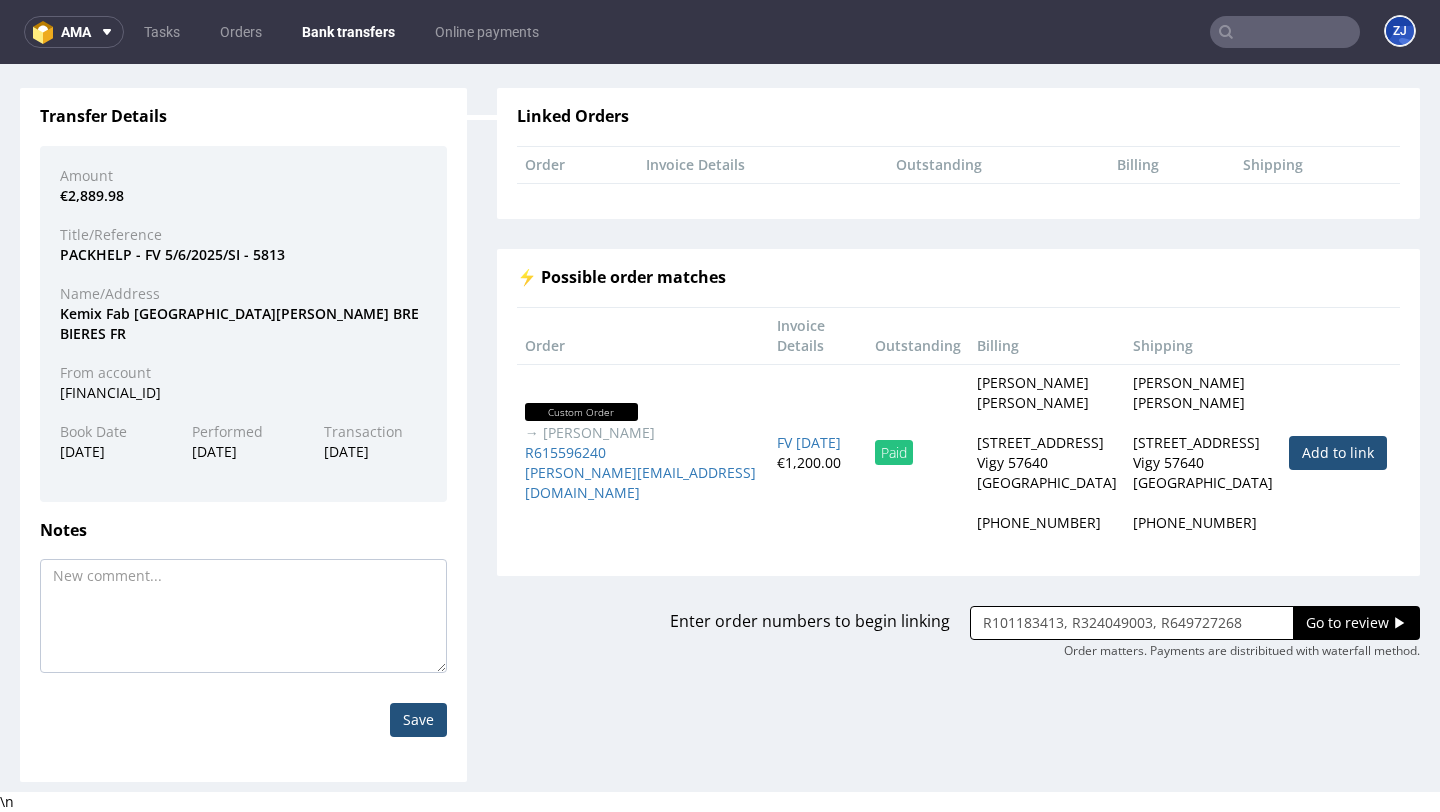 type on "R101183413, R324049003, R649727268" 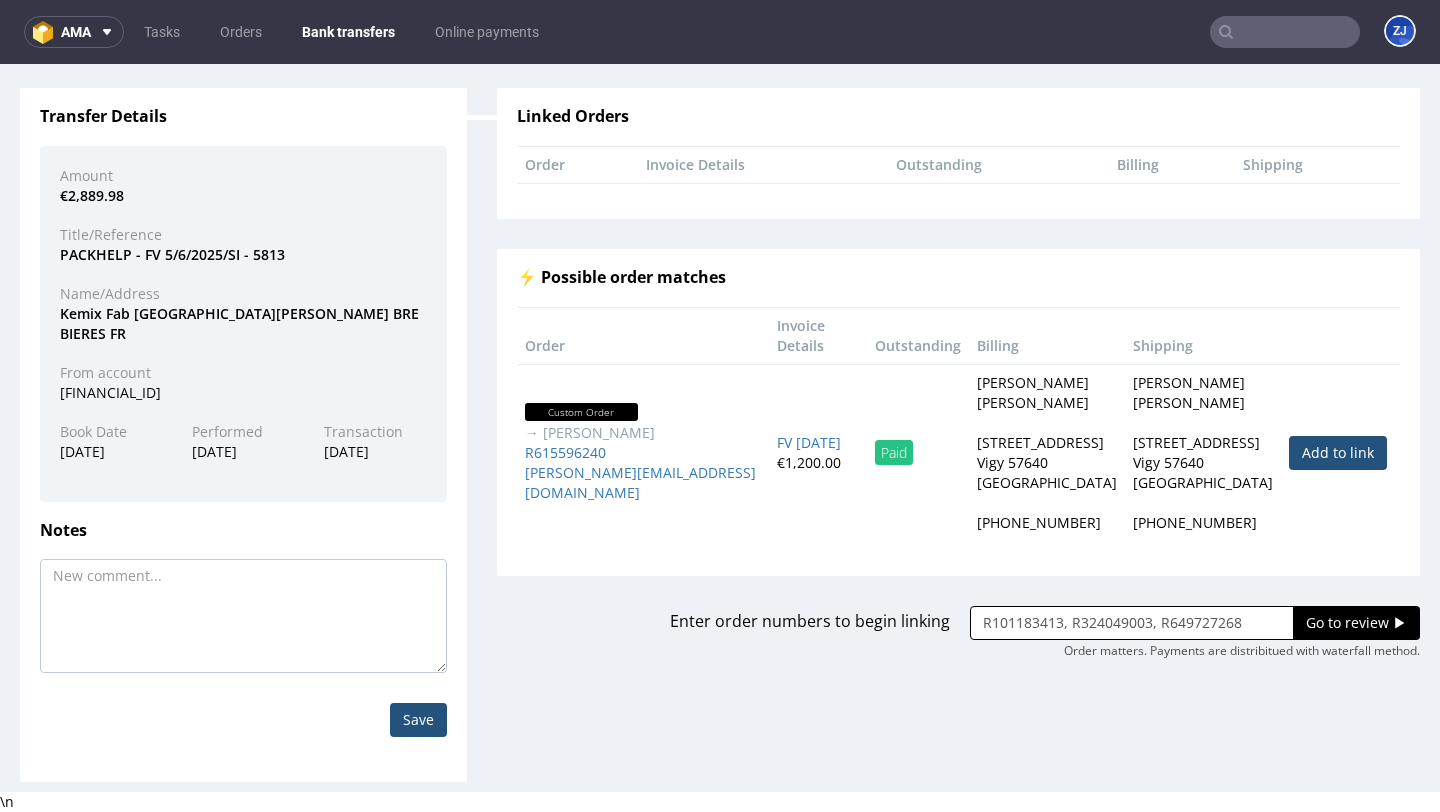 click on "Go to review  ▶" at bounding box center [1356, 623] 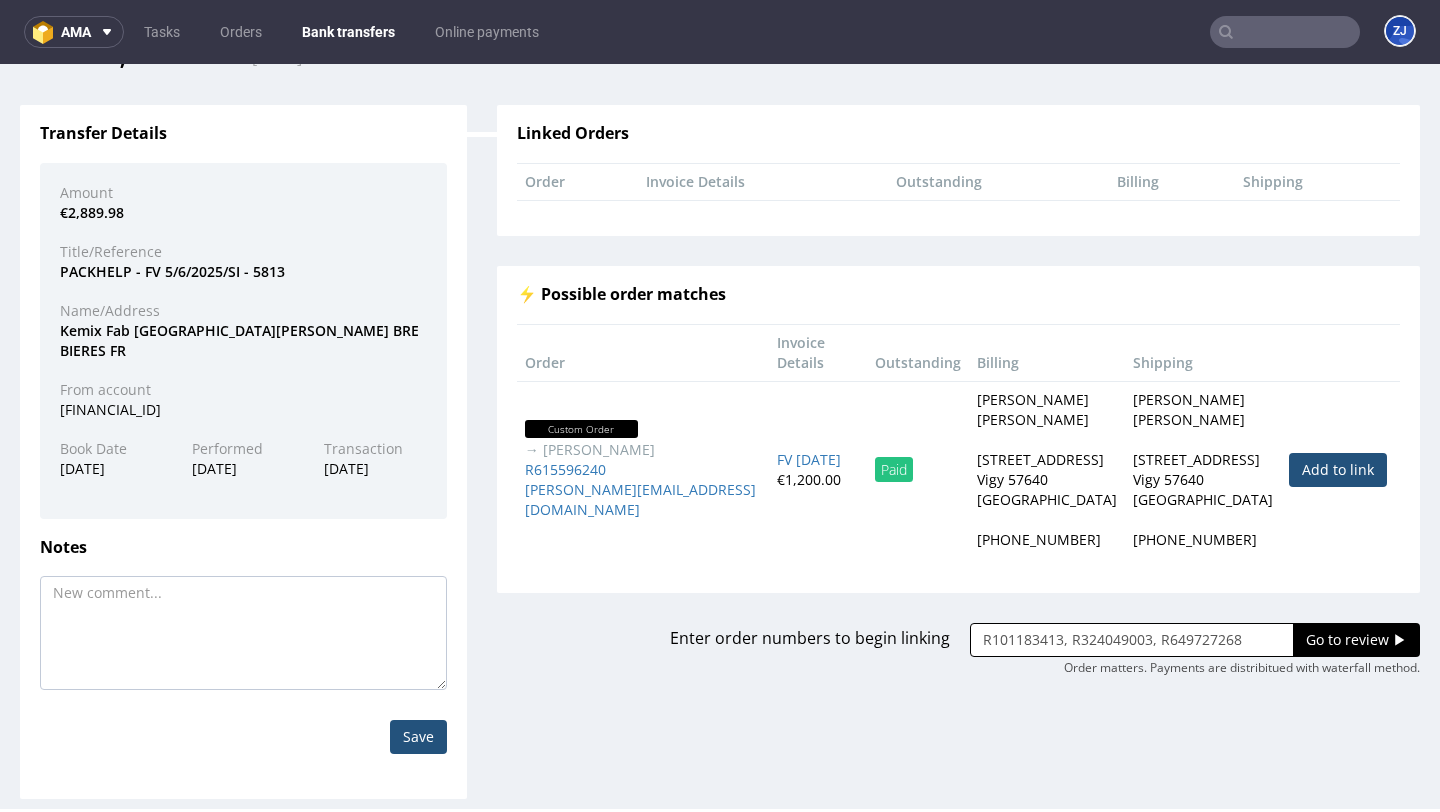 scroll, scrollTop: 128, scrollLeft: 0, axis: vertical 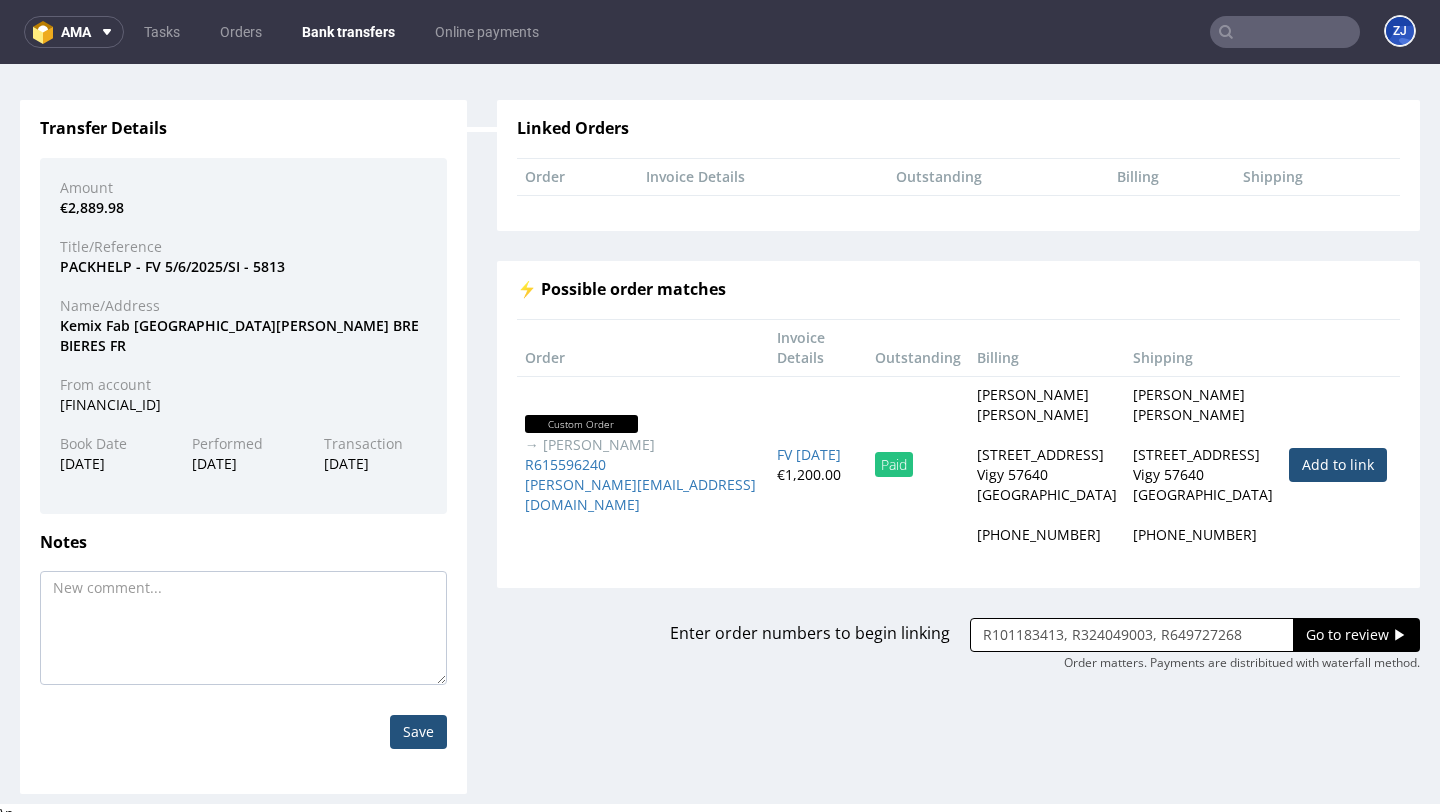 click on "R101183413, R324049003, R649727268" at bounding box center [1132, 635] 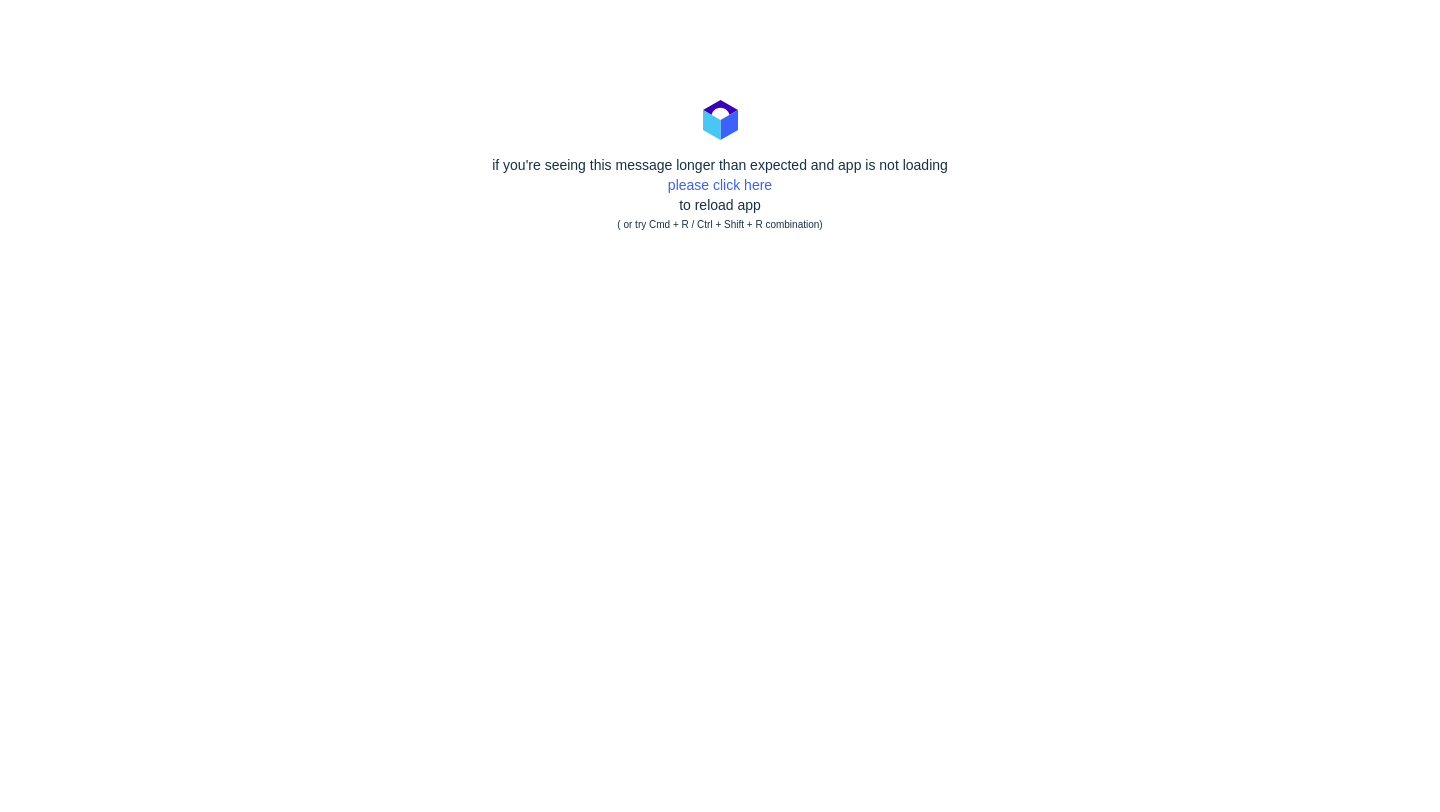 scroll, scrollTop: 0, scrollLeft: 0, axis: both 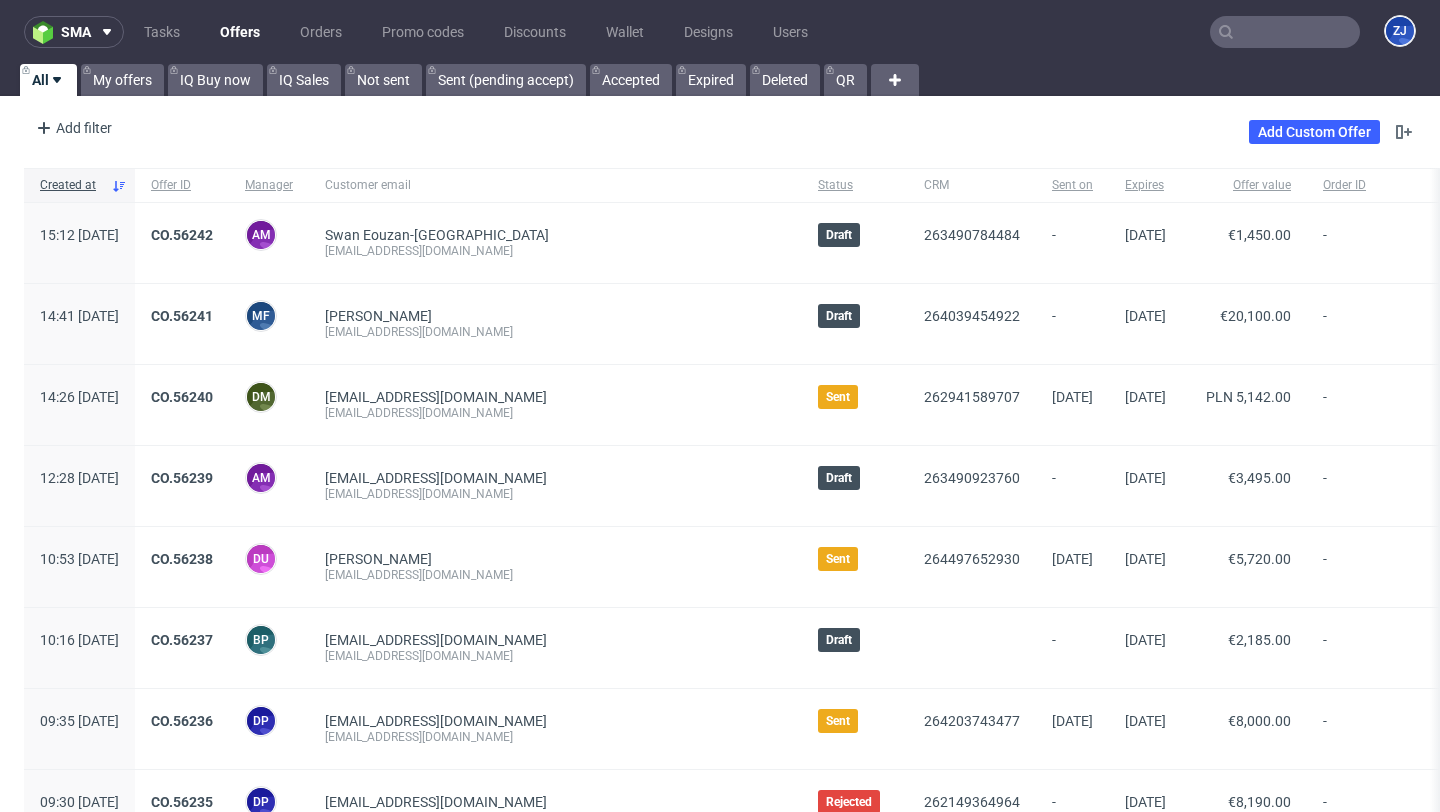 click at bounding box center (1285, 32) 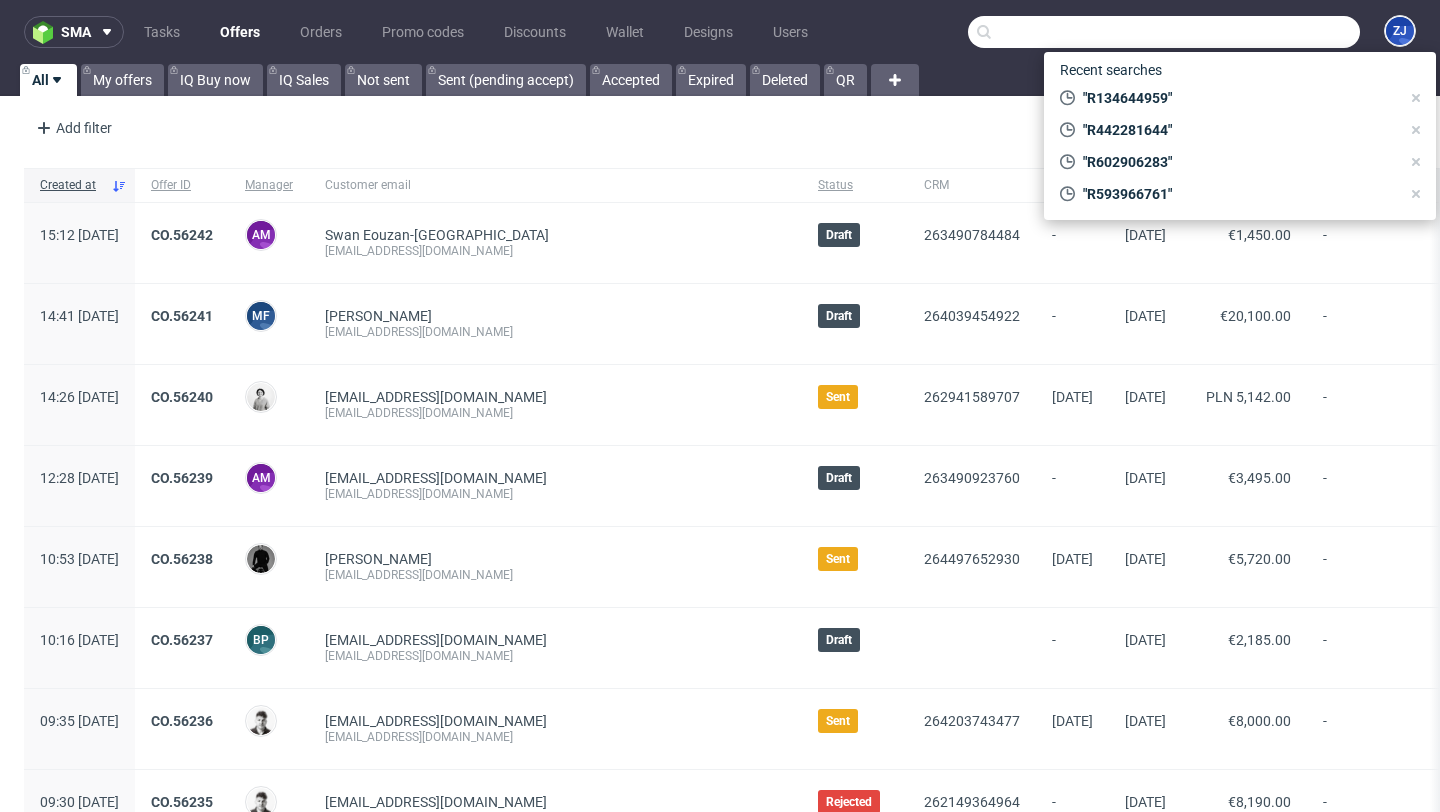 paste on "R101183413" 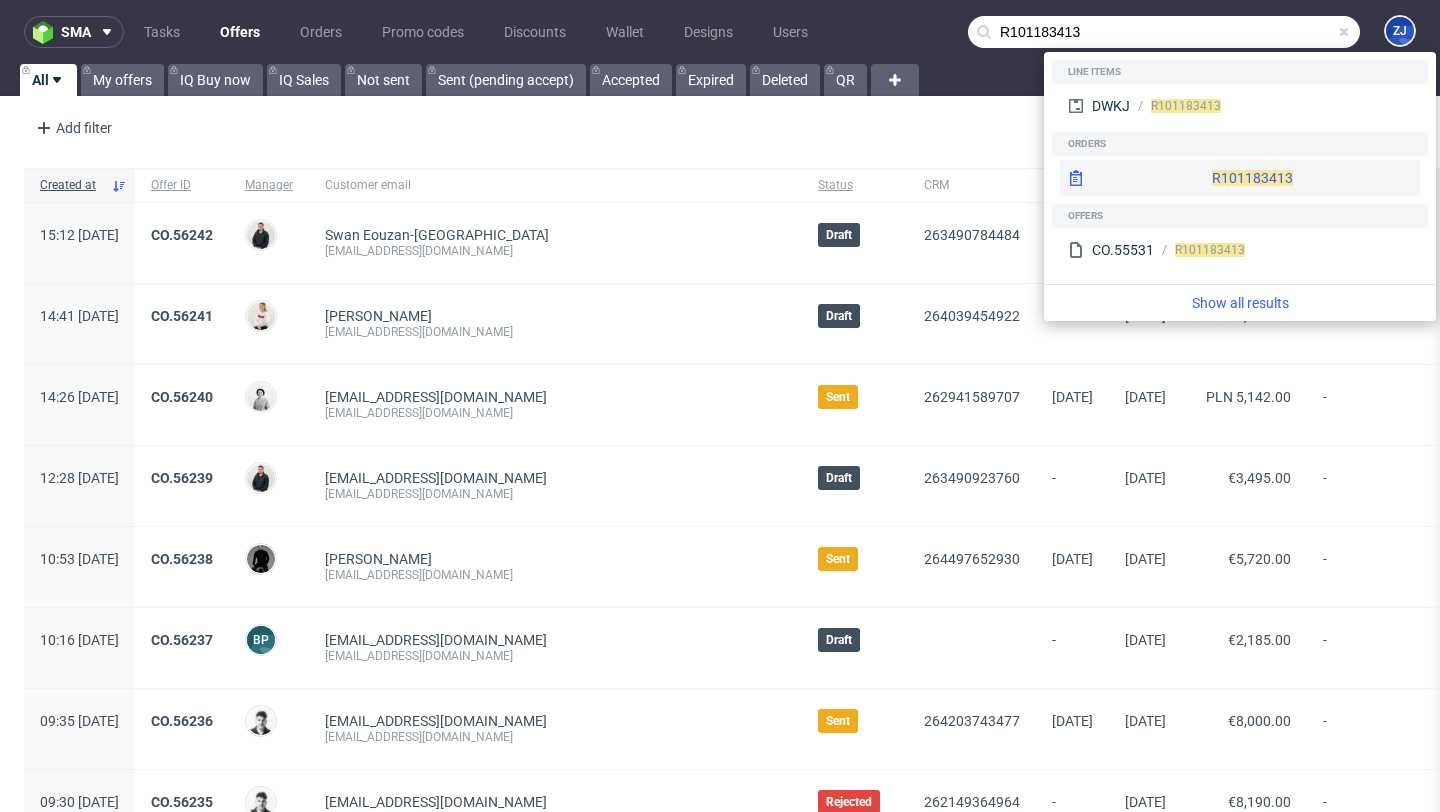 type on "R101183413" 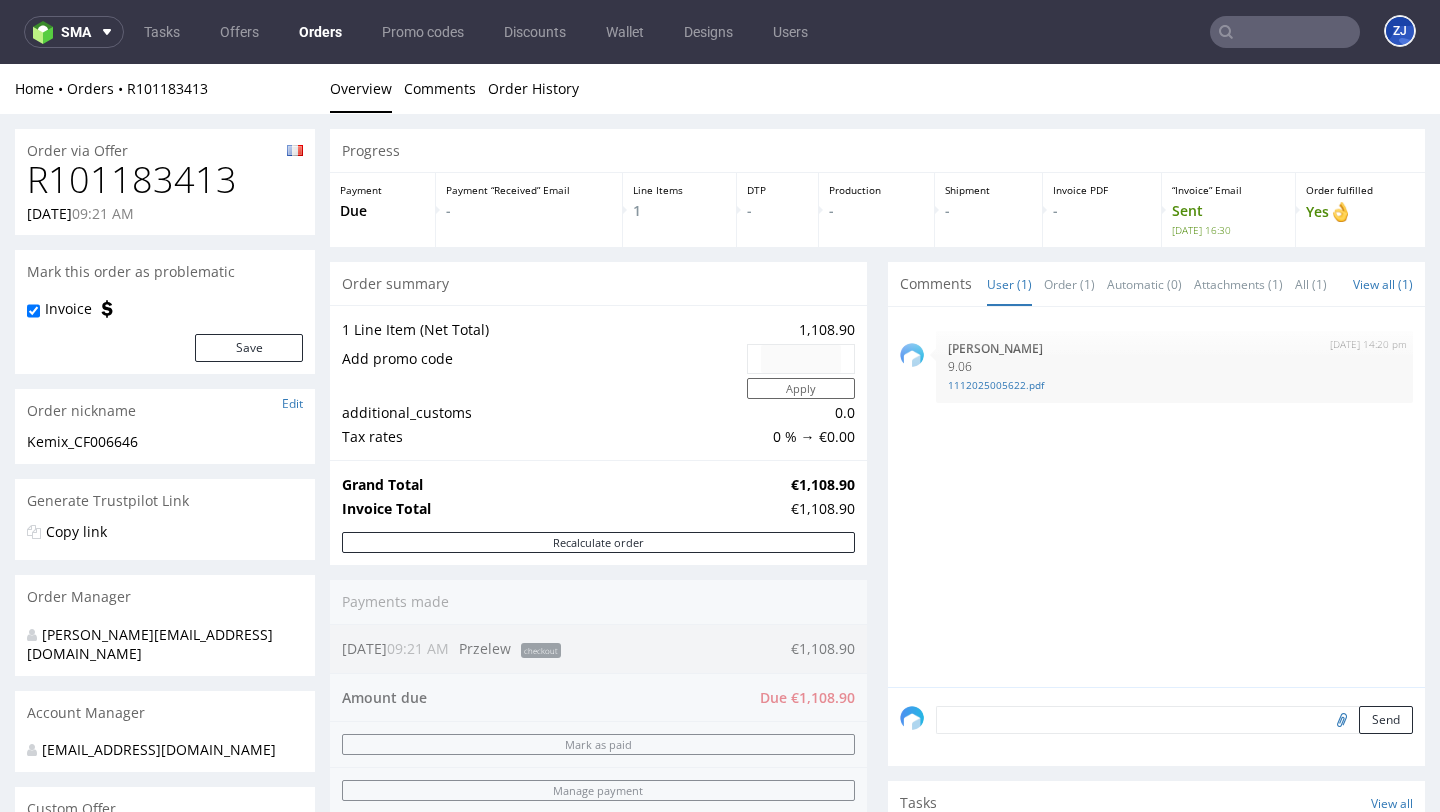 scroll, scrollTop: 41, scrollLeft: 0, axis: vertical 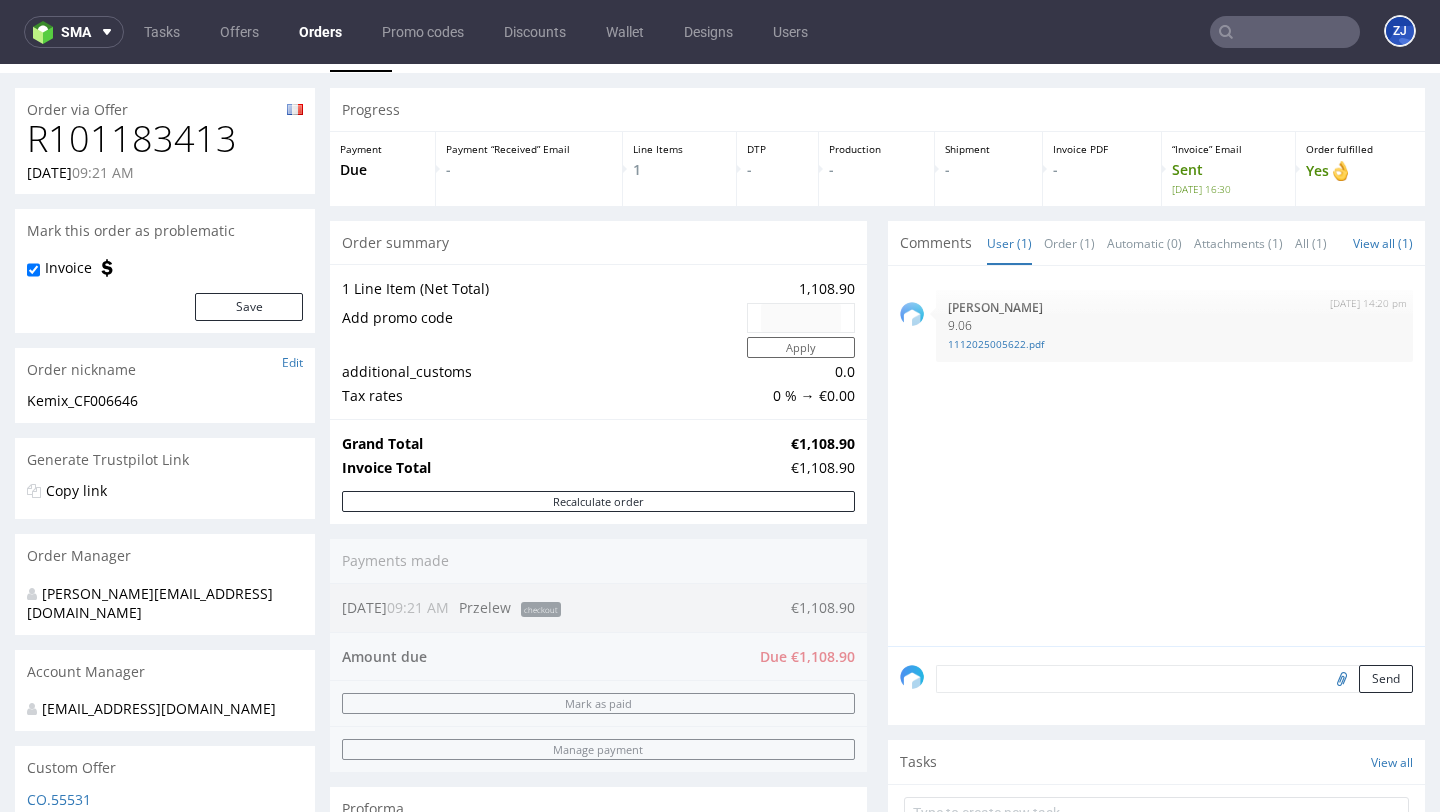 click at bounding box center (1285, 32) 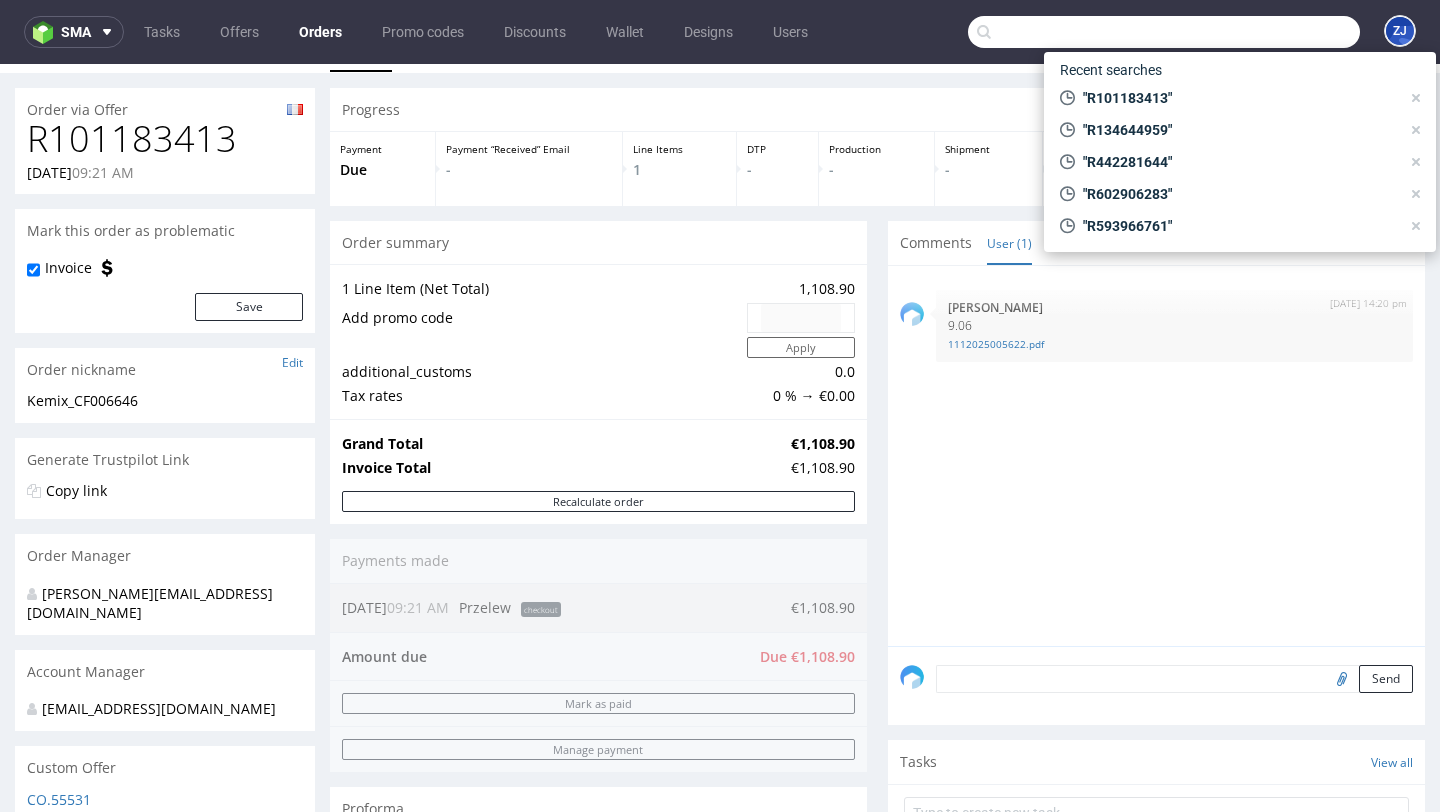 paste on "R32404900" 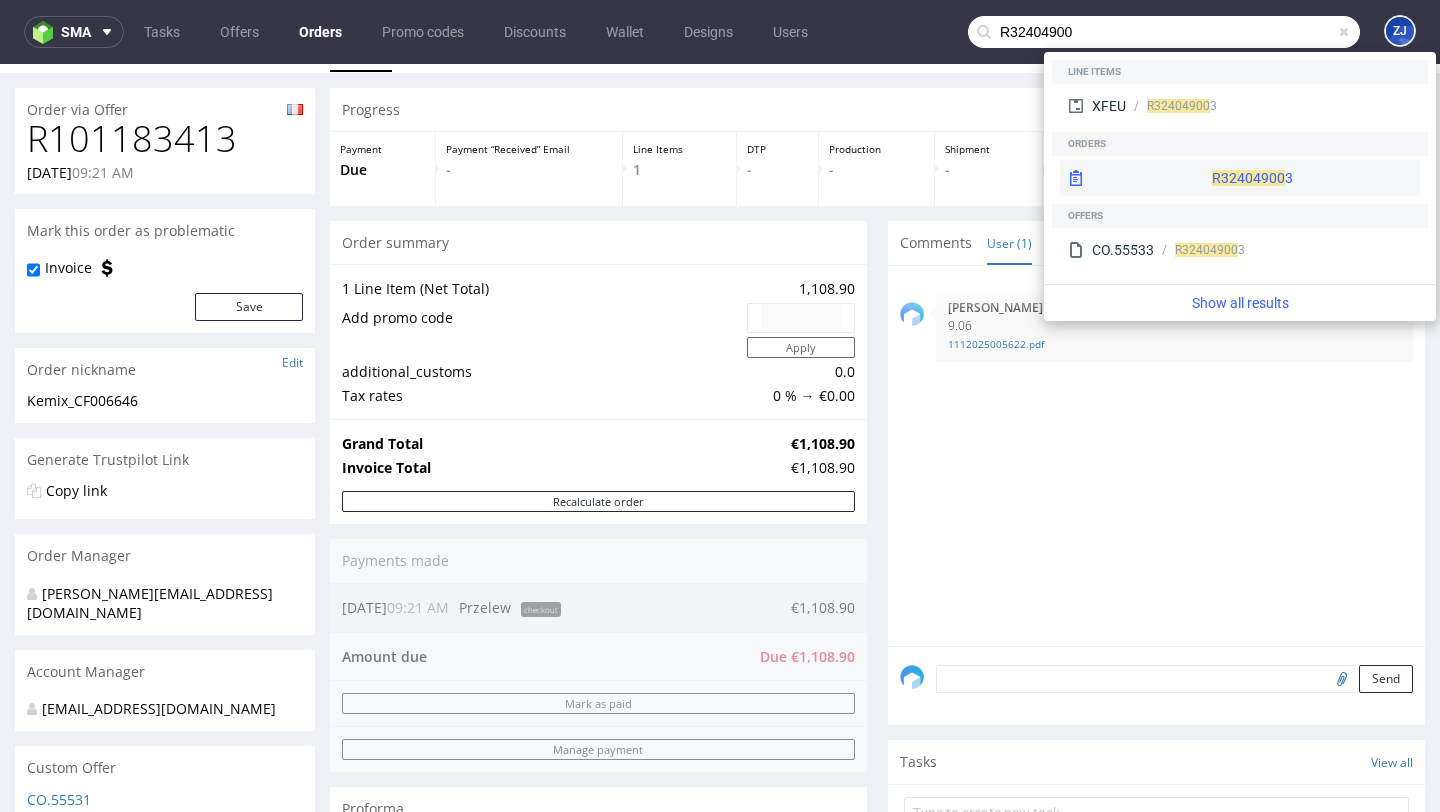 type on "R32404900" 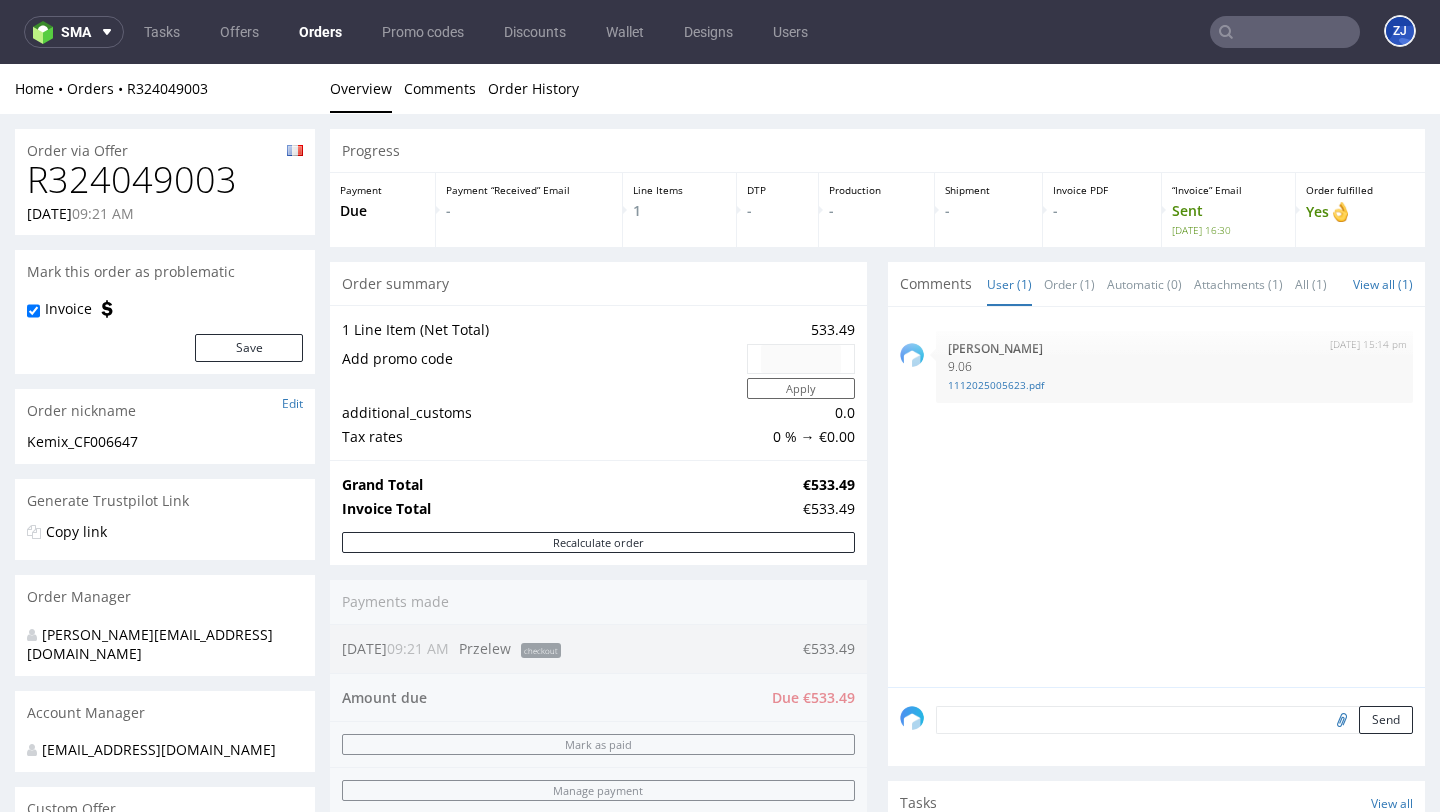 scroll, scrollTop: 0, scrollLeft: 0, axis: both 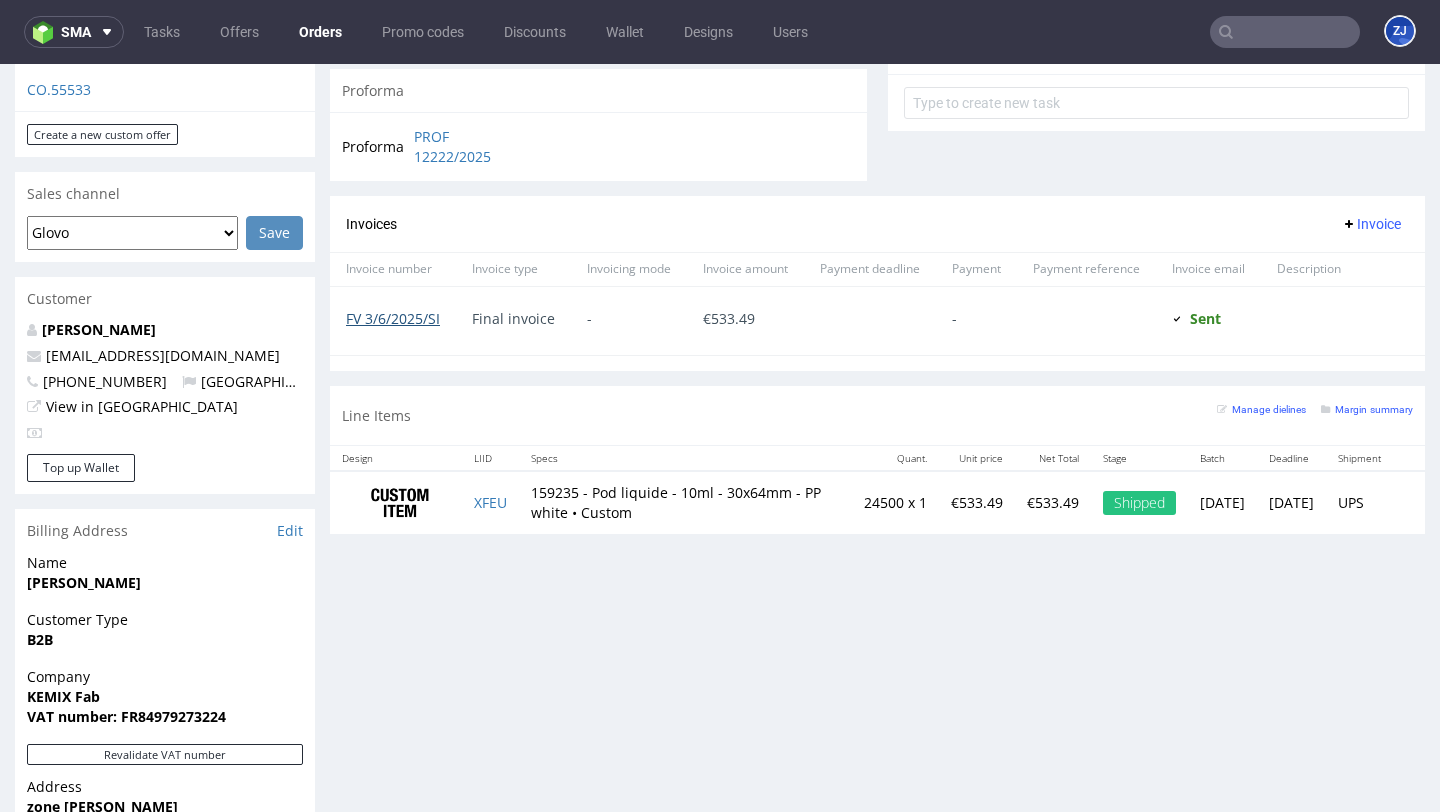 click on "FV 3/6/2025/SI" at bounding box center [393, 318] 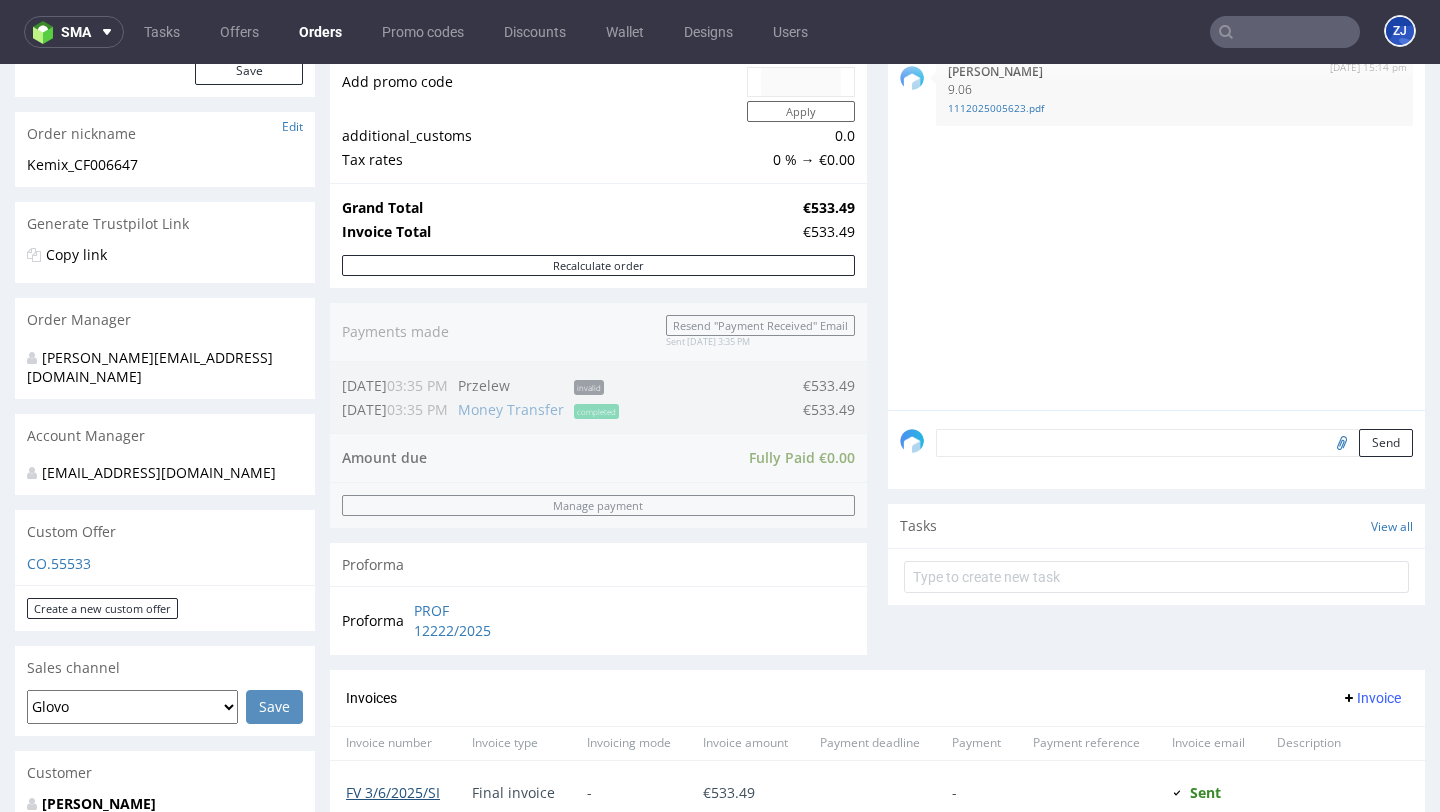 scroll, scrollTop: 0, scrollLeft: 0, axis: both 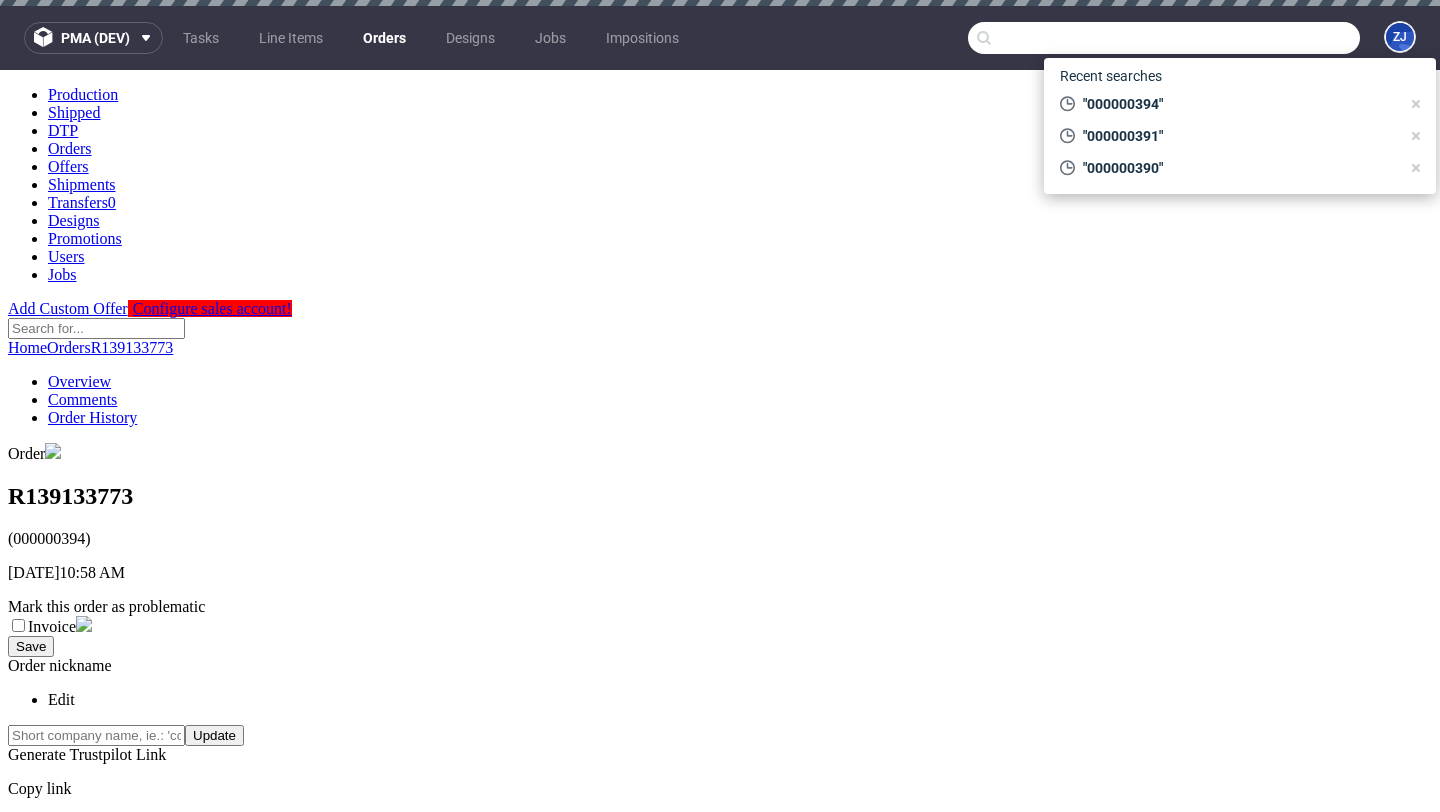 click at bounding box center [1164, 38] 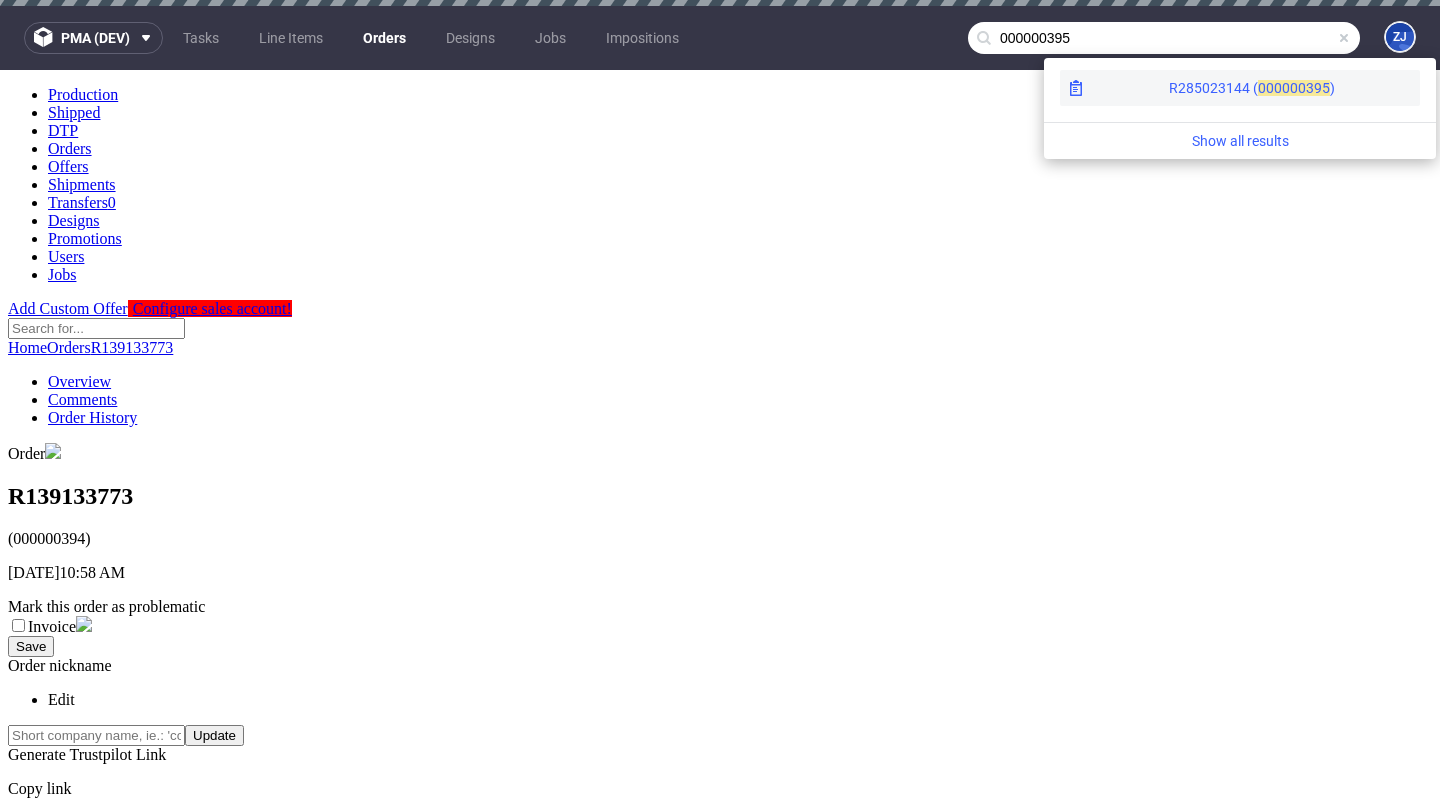 type on "000000395" 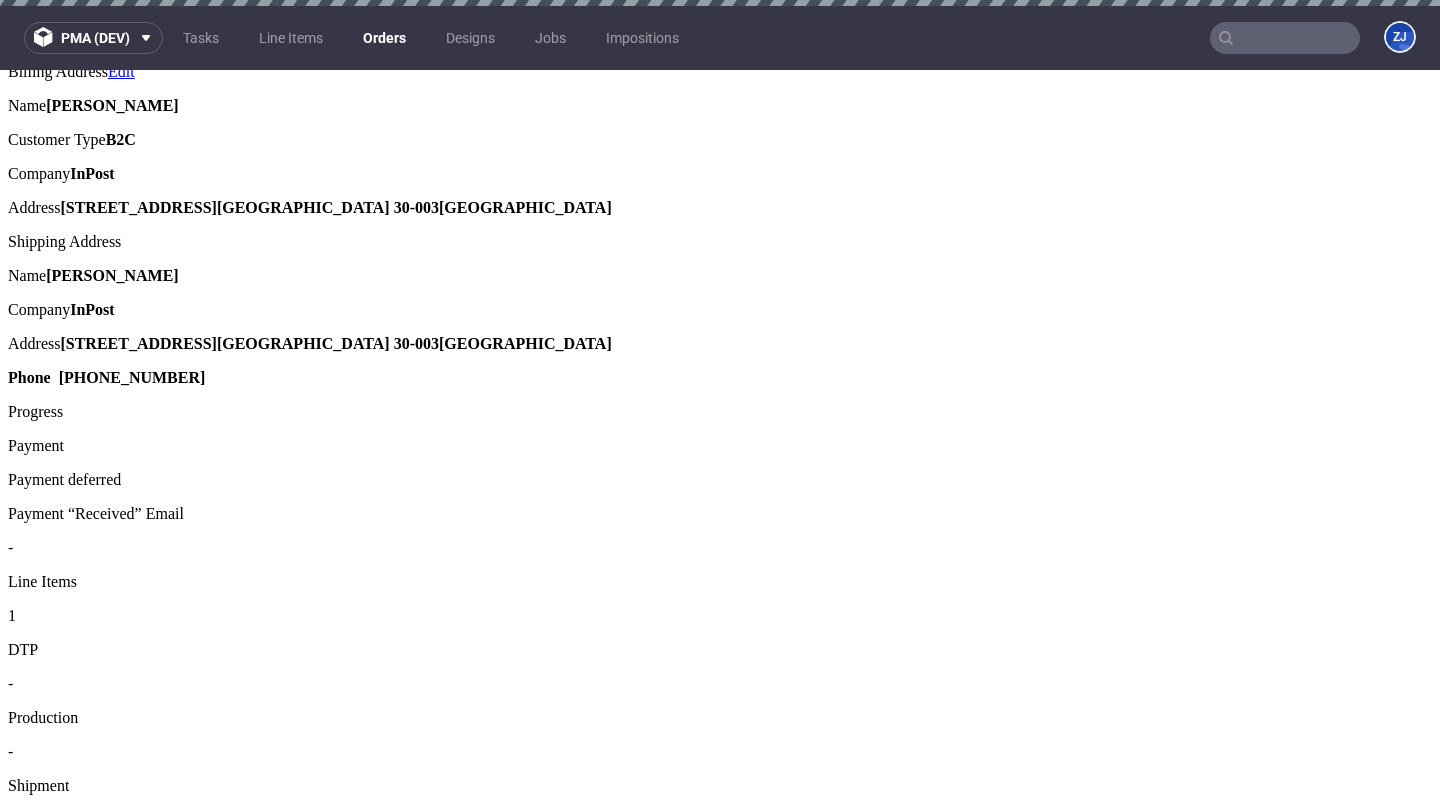 scroll, scrollTop: 1056, scrollLeft: 0, axis: vertical 